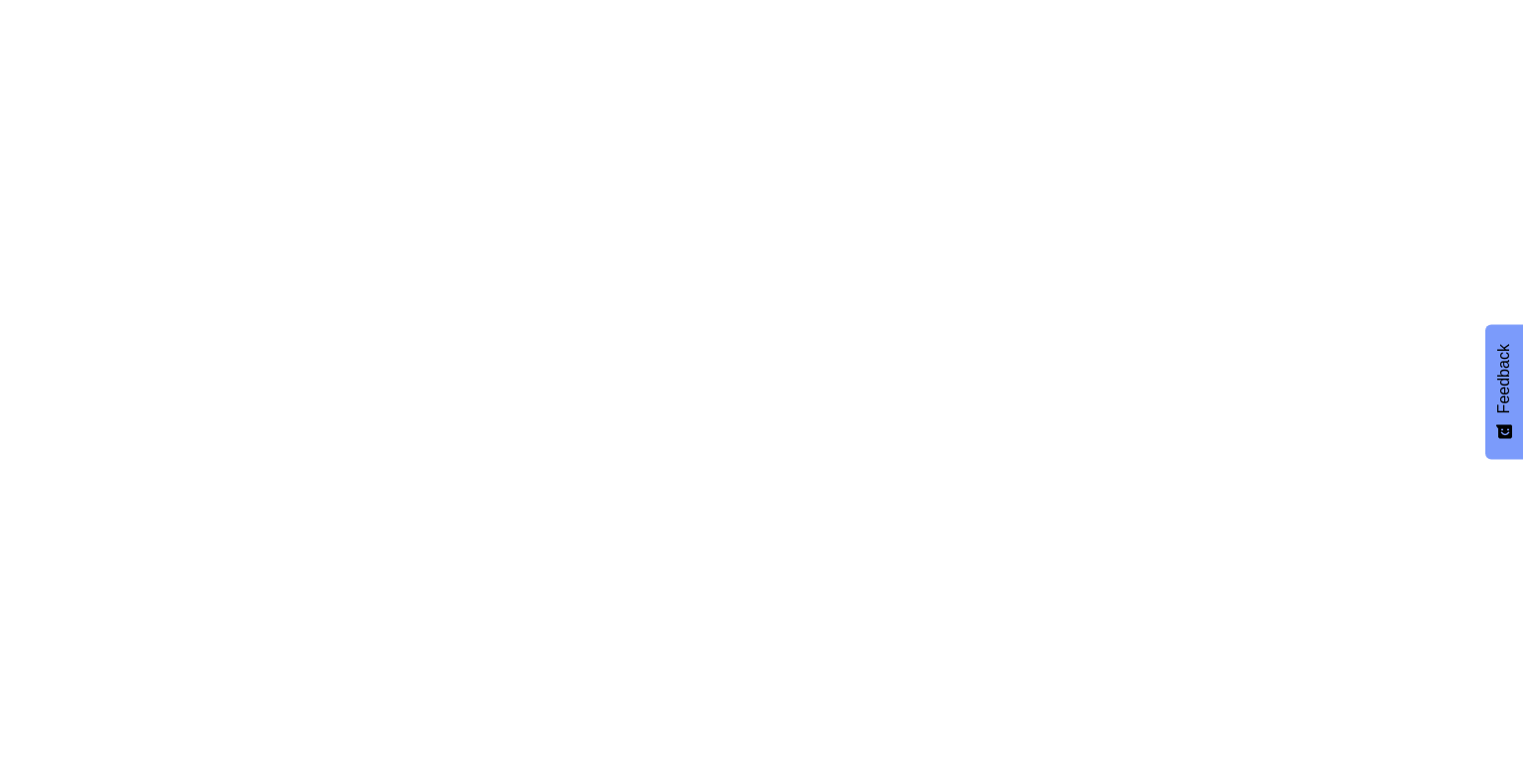 scroll, scrollTop: 0, scrollLeft: 0, axis: both 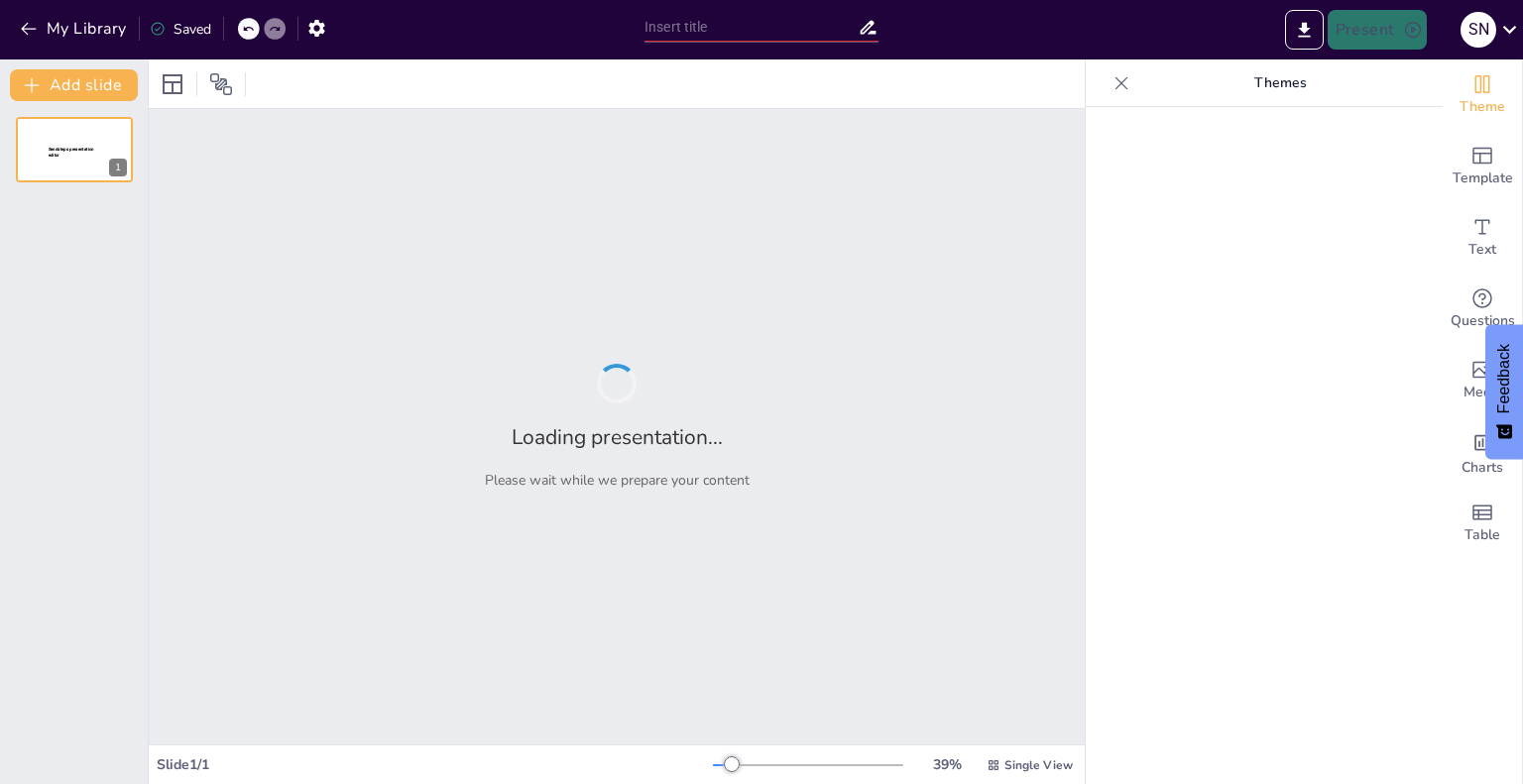 type on "thin film encapsulation" 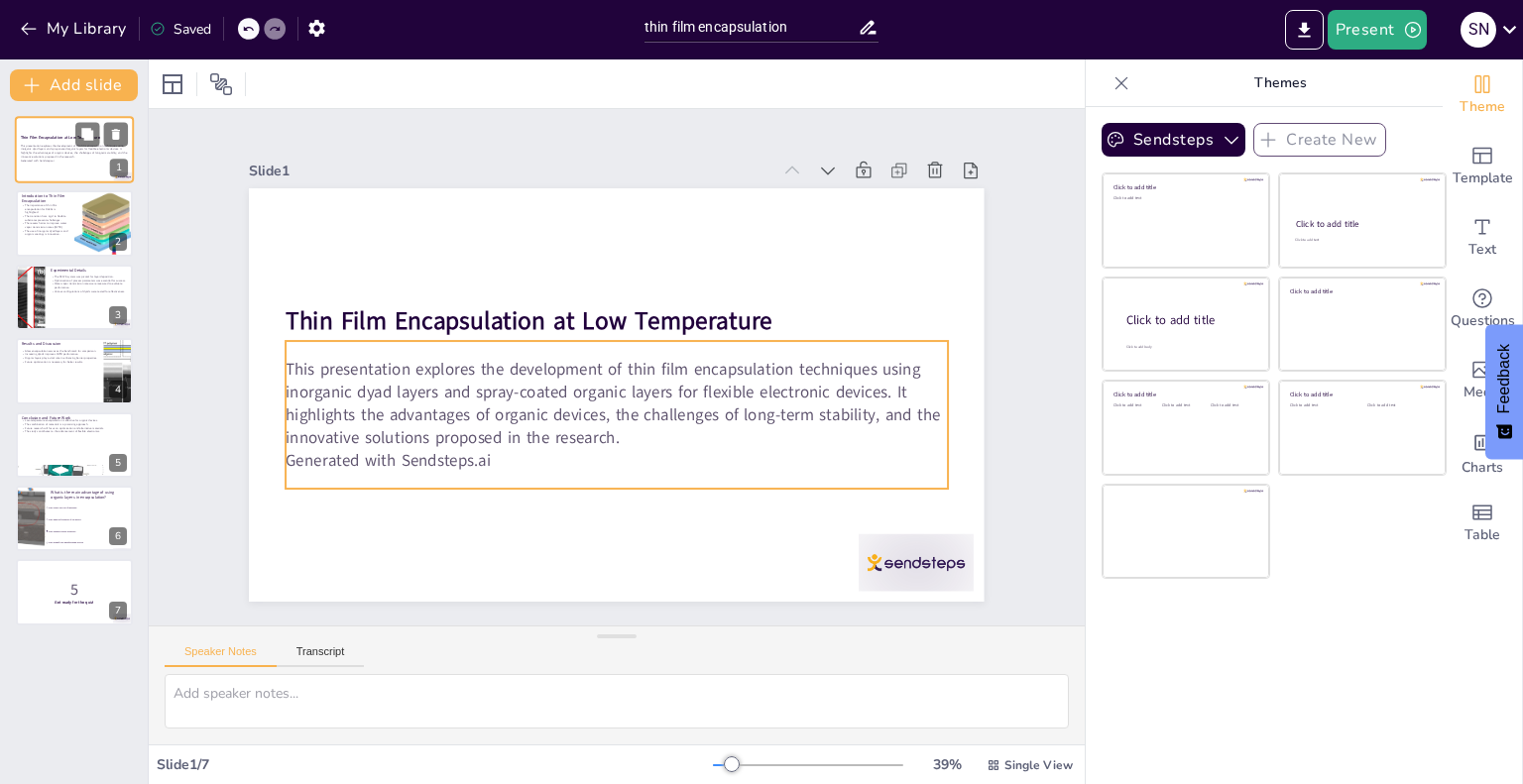 click on "This presentation explores the development of thin film encapsulation techniques using inorganic dyad layers and spray-coated organic layers for flexible electronic devices. It highlights the advantages of organic devices, the challenges of long-term stability, and the innovative solutions proposed in the research." at bounding box center (74, 151) 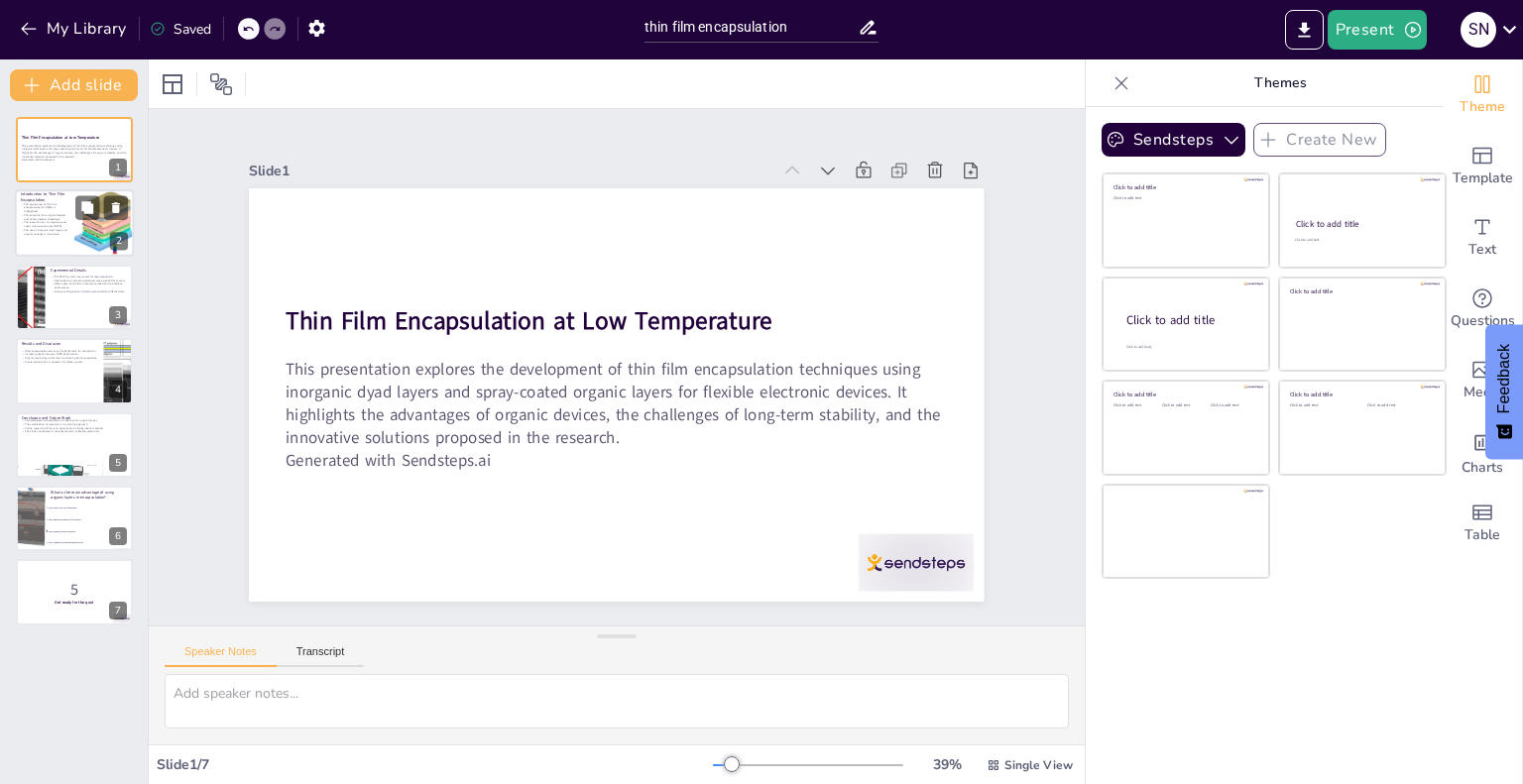 checkbox on "true" 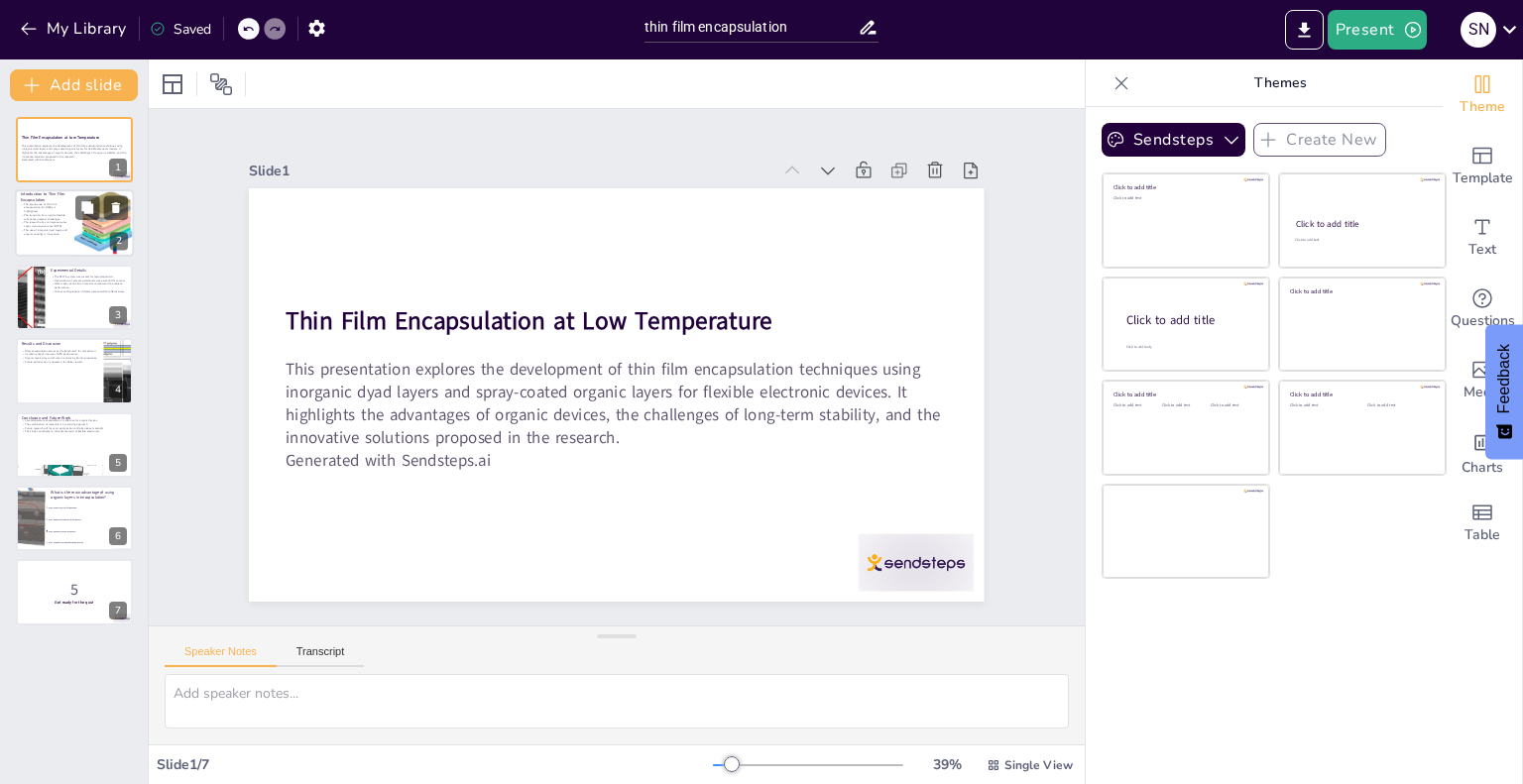 click at bounding box center (104, 224) 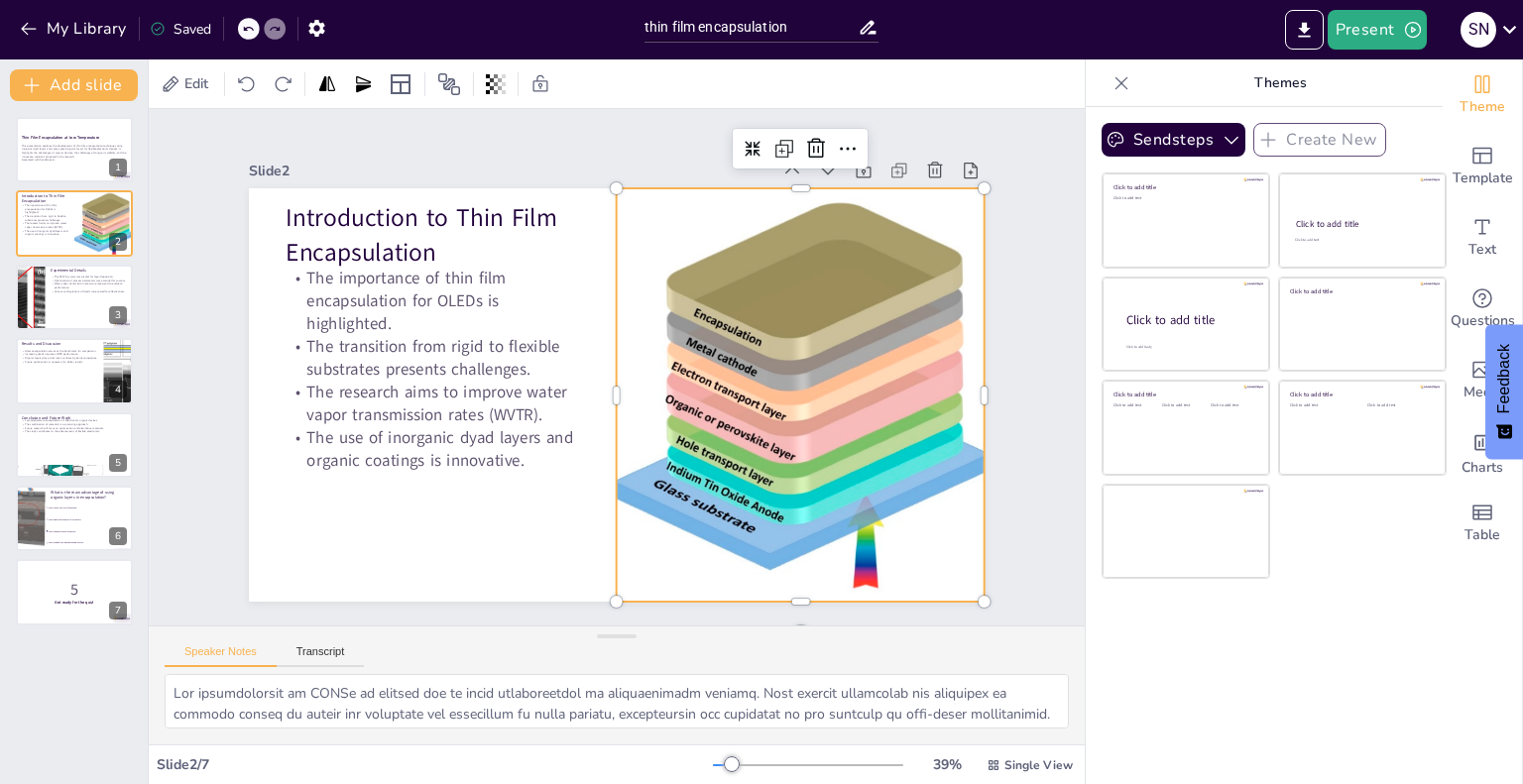 click at bounding box center [796, 413] 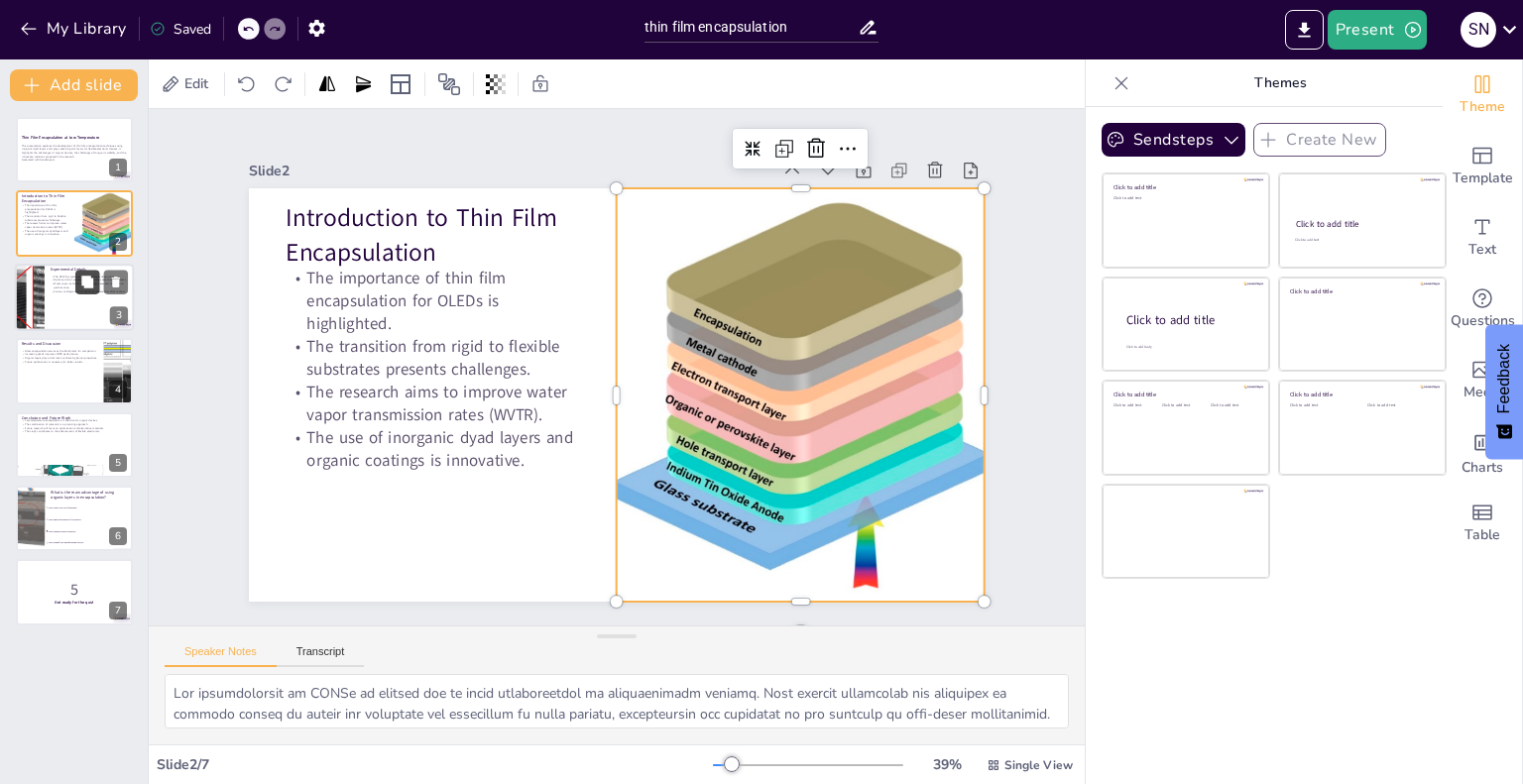checkbox on "true" 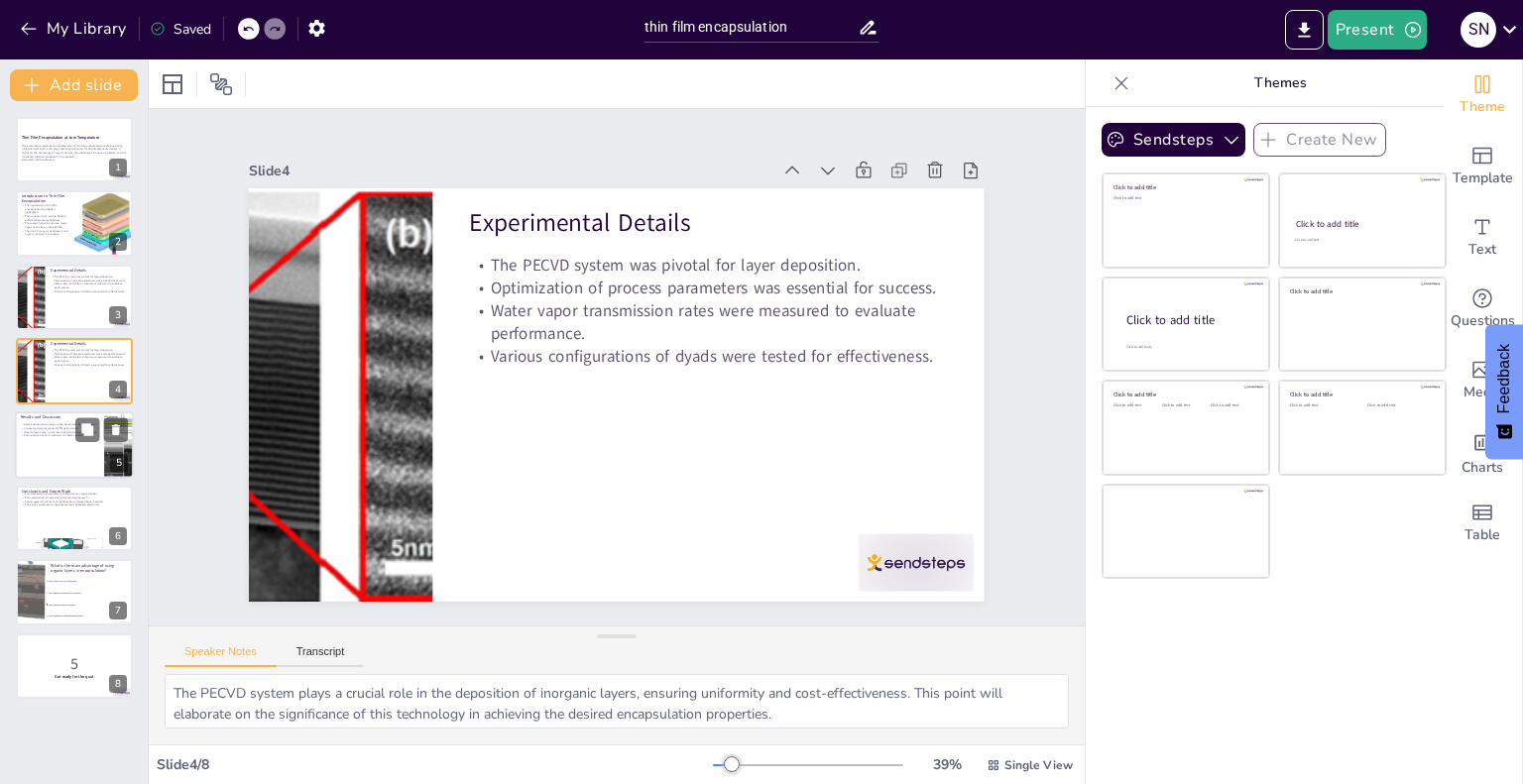 checkbox on "true" 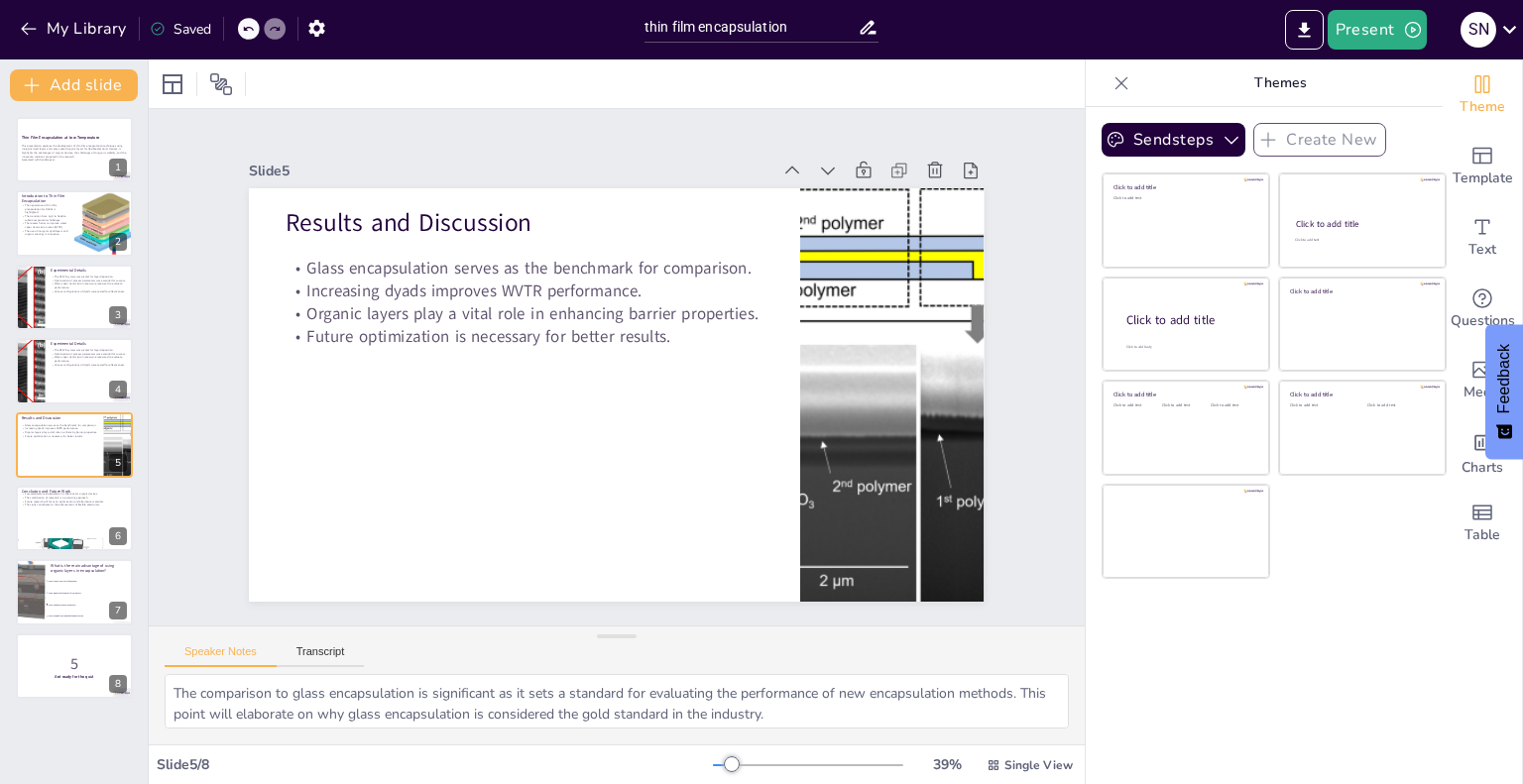 click on "Thin Film Encapsulation at Low Temperature This presentation explores the development of thin film encapsulation techniques using inorganic dyad layers and spray-coated organic layers for flexible electronic devices. It highlights the advantages of organic devices, the challenges of long-term stability, and the innovative solutions proposed in the research. Generated with Sendsteps.ai 1 Introduction to Thin Film Encapsulation The importance of thin film encapsulation for OLEDs is highlighted. The transition from rigid to flexible substrates presents challenges. The research aims to improve water vapor transmission rates (WVTR). The use of inorganic dyad layers and organic coatings is innovative. 2 Experimental Details The PECVD system was pivotal for layer deposition. Optimization of process parameters was essential for success. Water vapor transmission rates were measured to evaluate performance. Various configurations of dyads were tested for effectiveness. 3 Experimental Details 4 Results and Discussion 5" at bounding box center [73, 407] 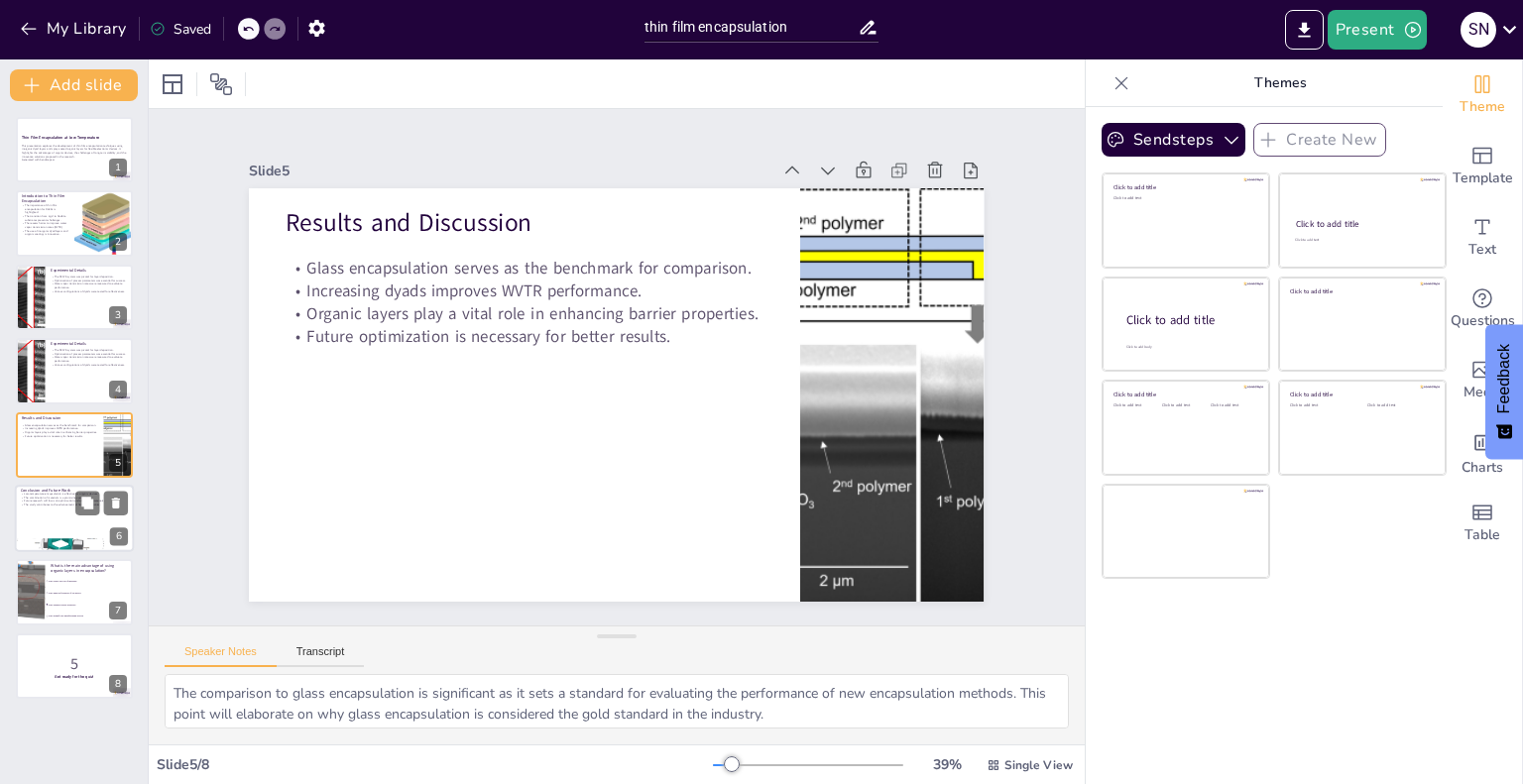 checkbox on "true" 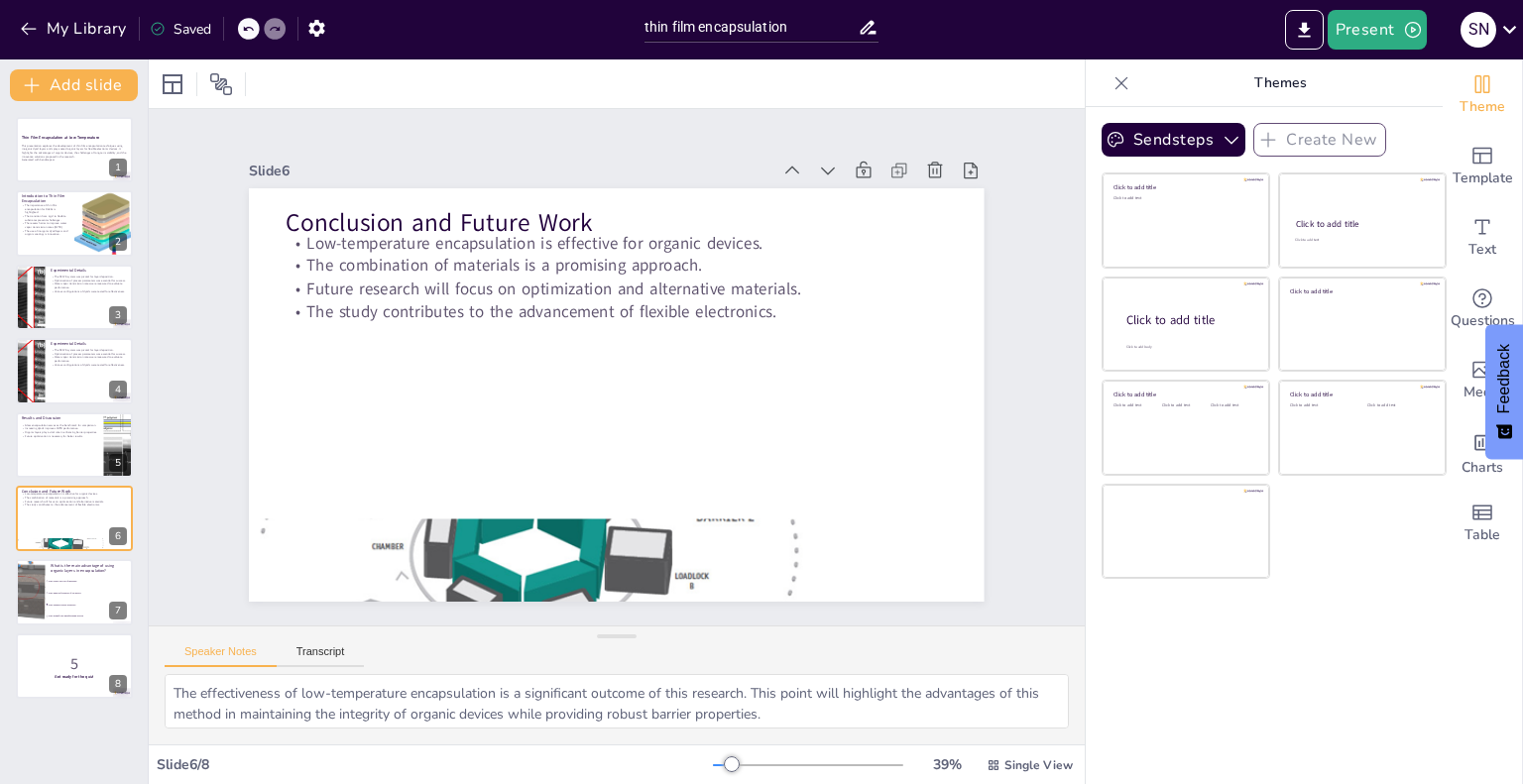 checkbox on "true" 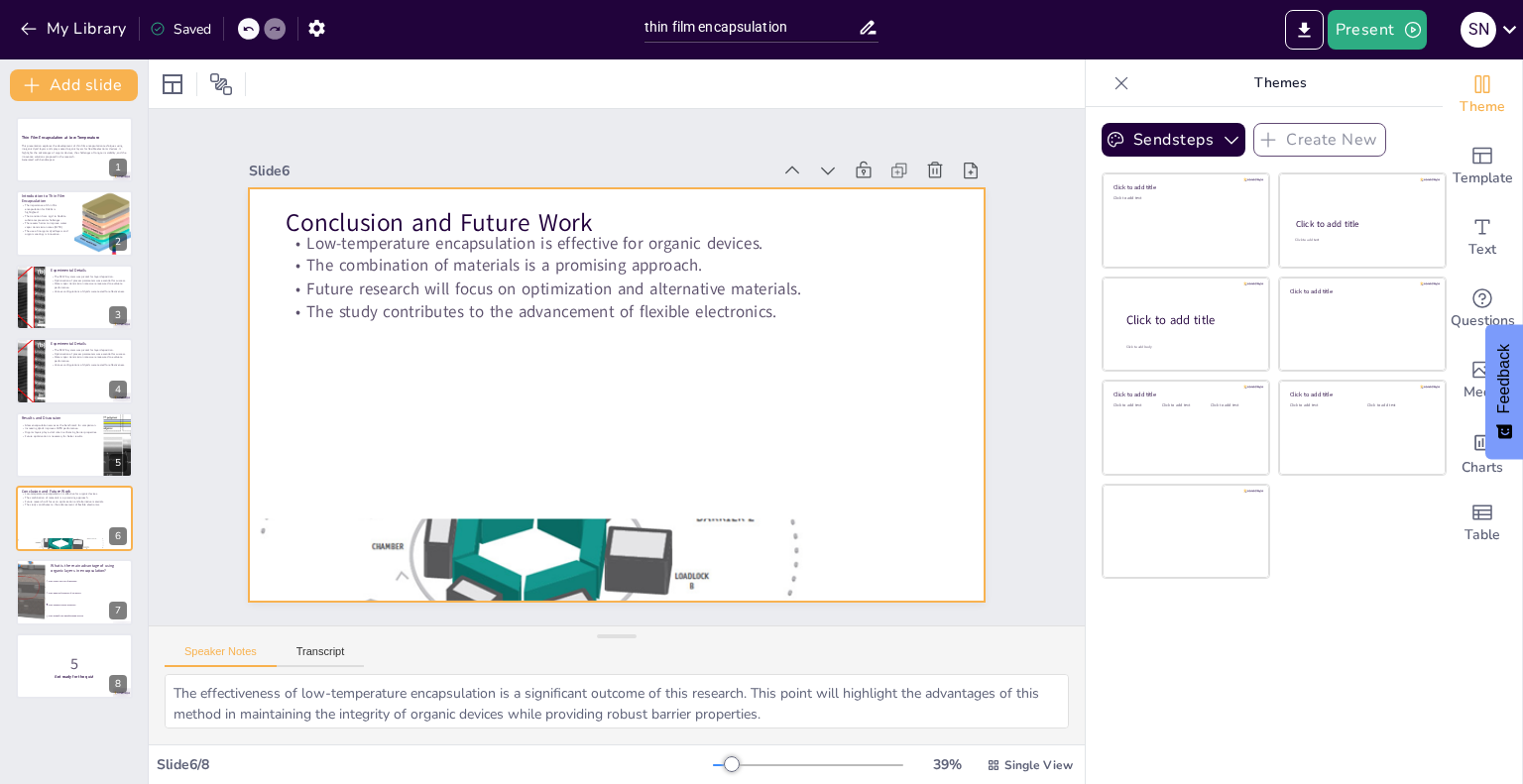 checkbox on "true" 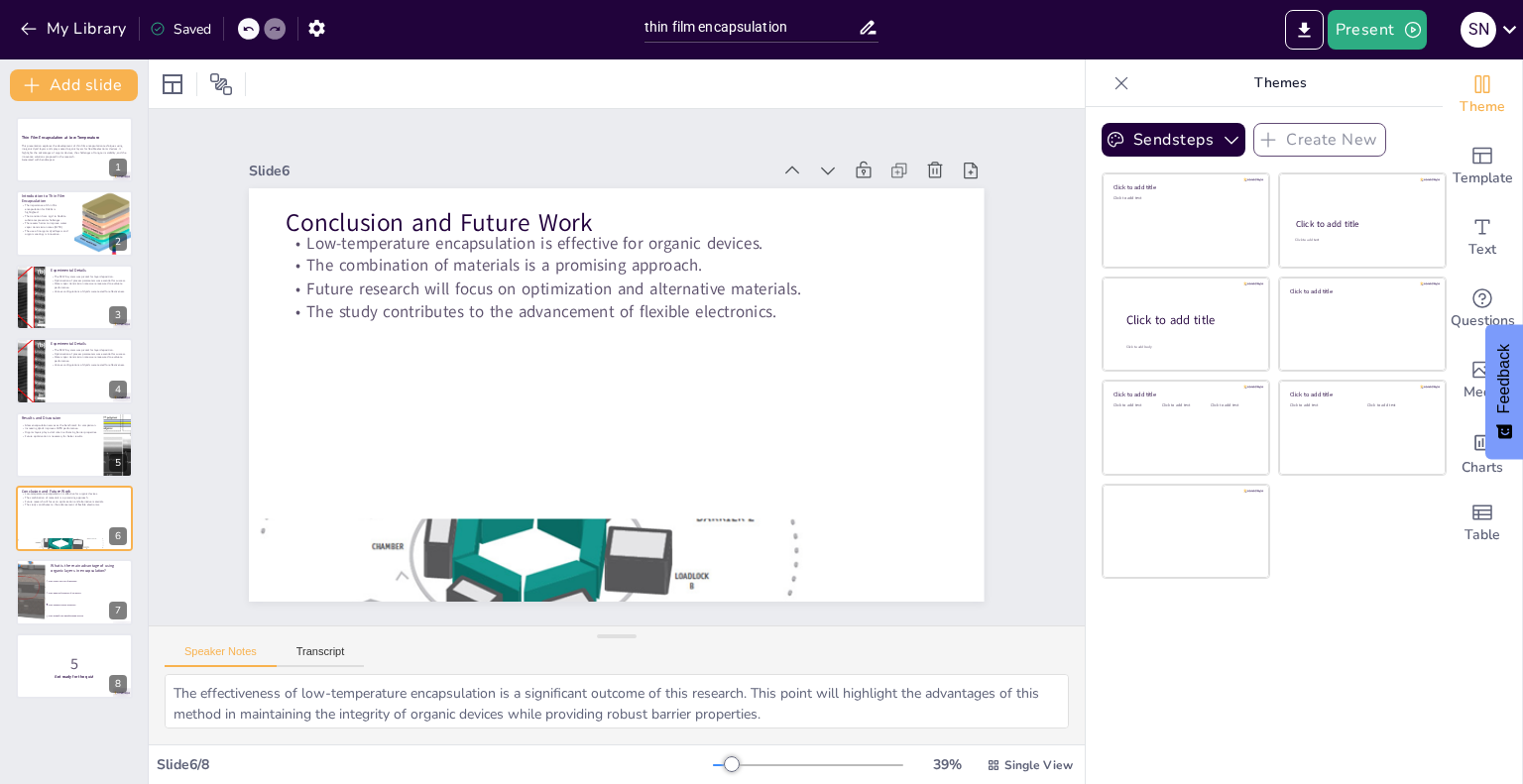 checkbox on "true" 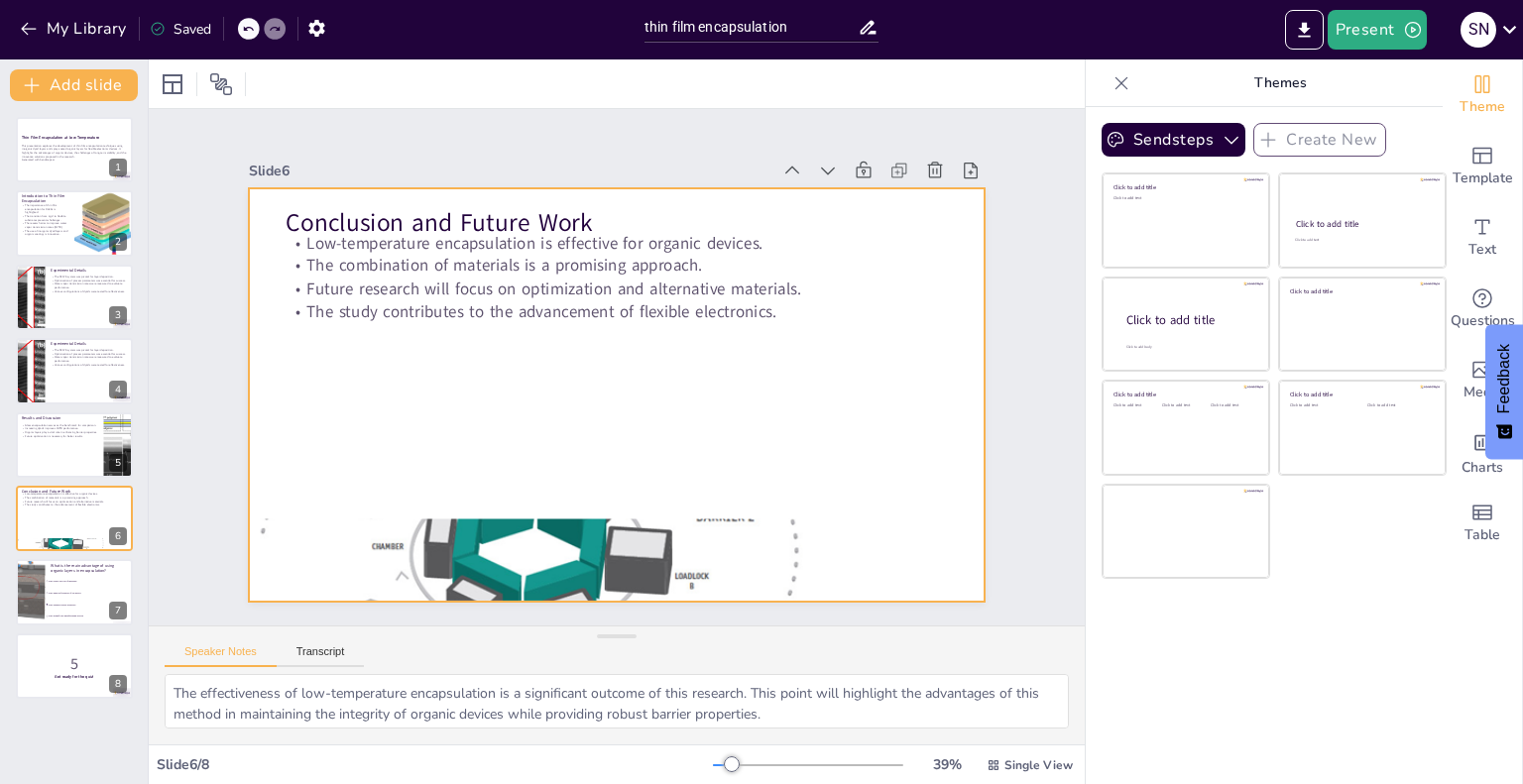 checkbox on "true" 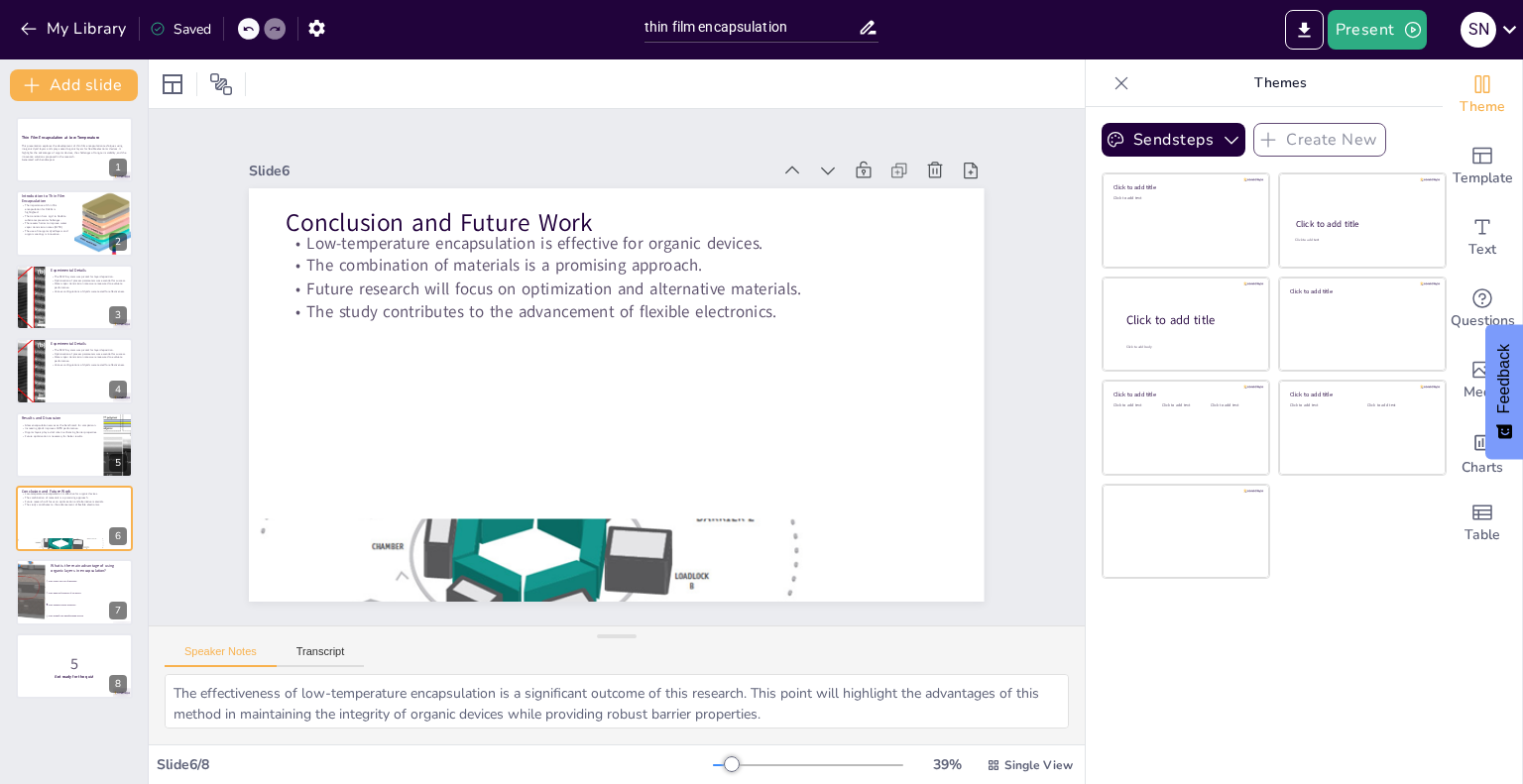 checkbox on "true" 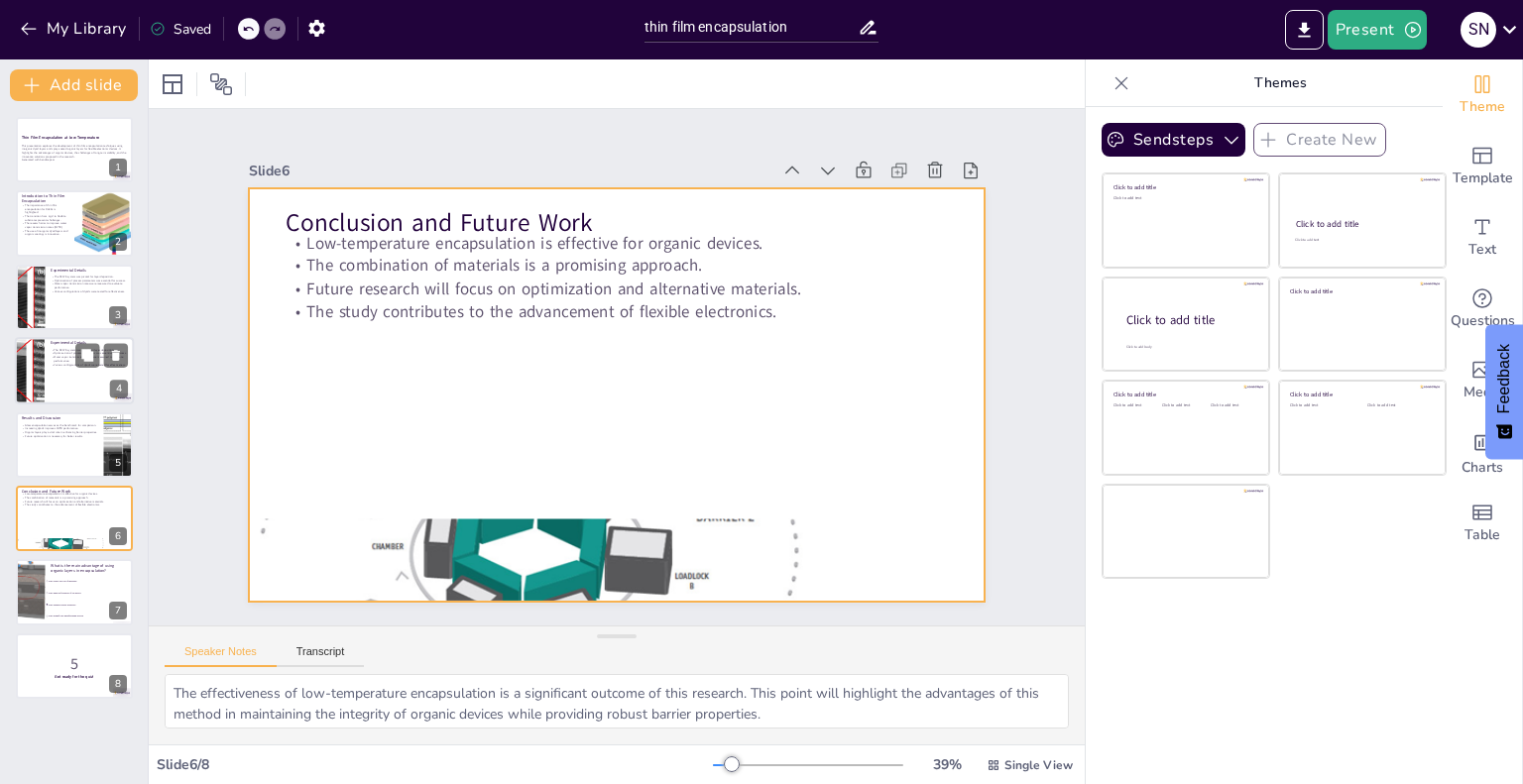 checkbox on "true" 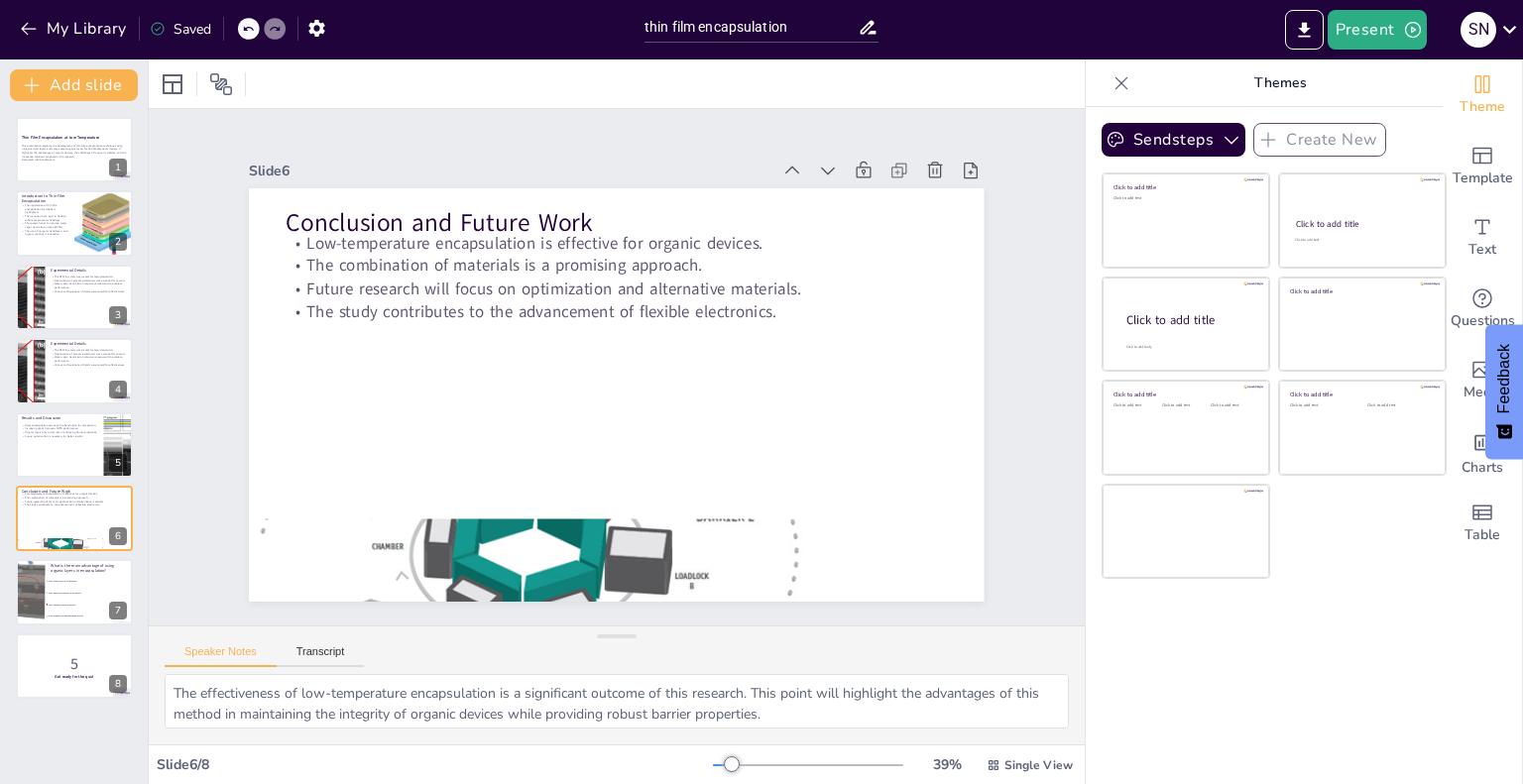 checkbox on "true" 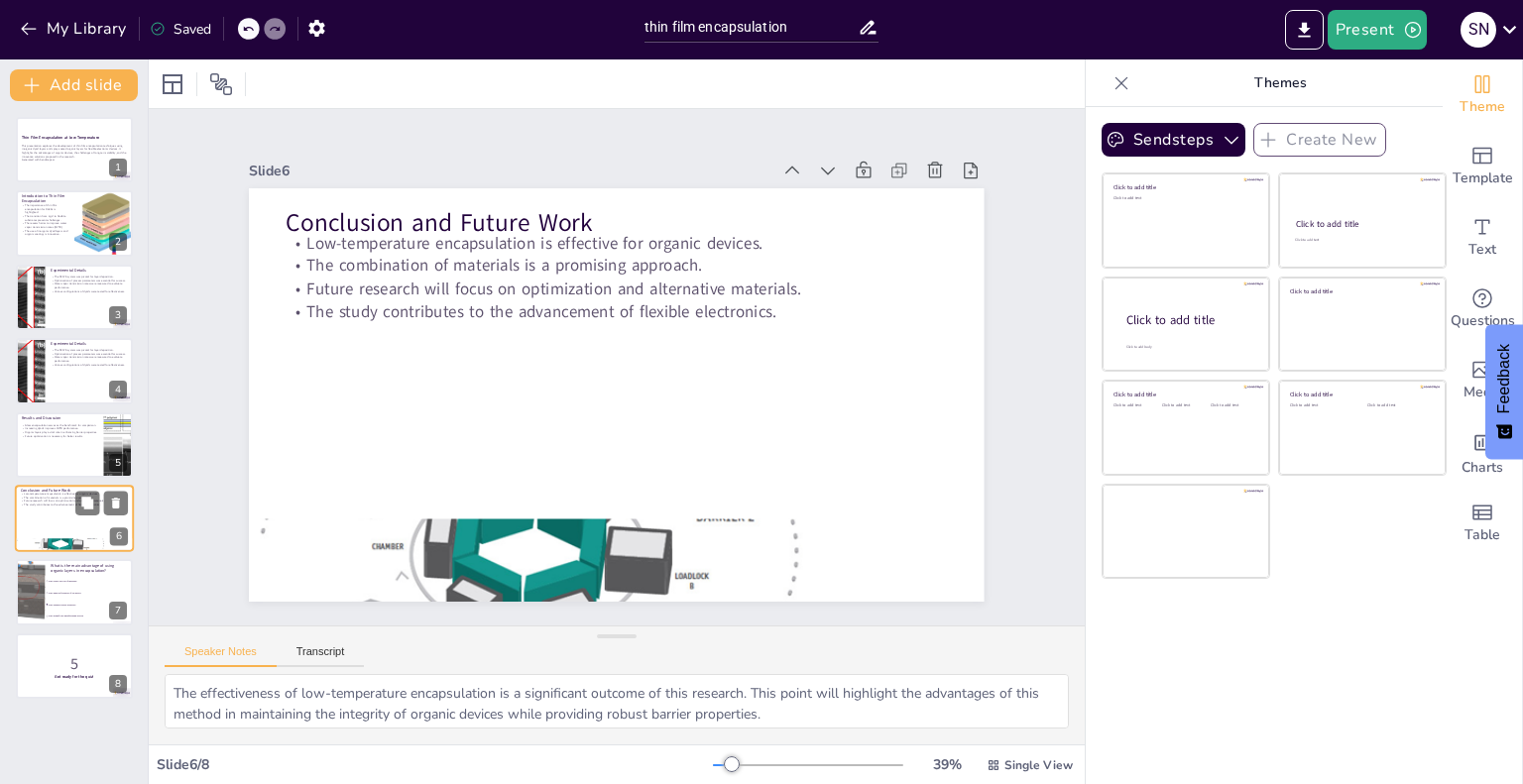 checkbox on "true" 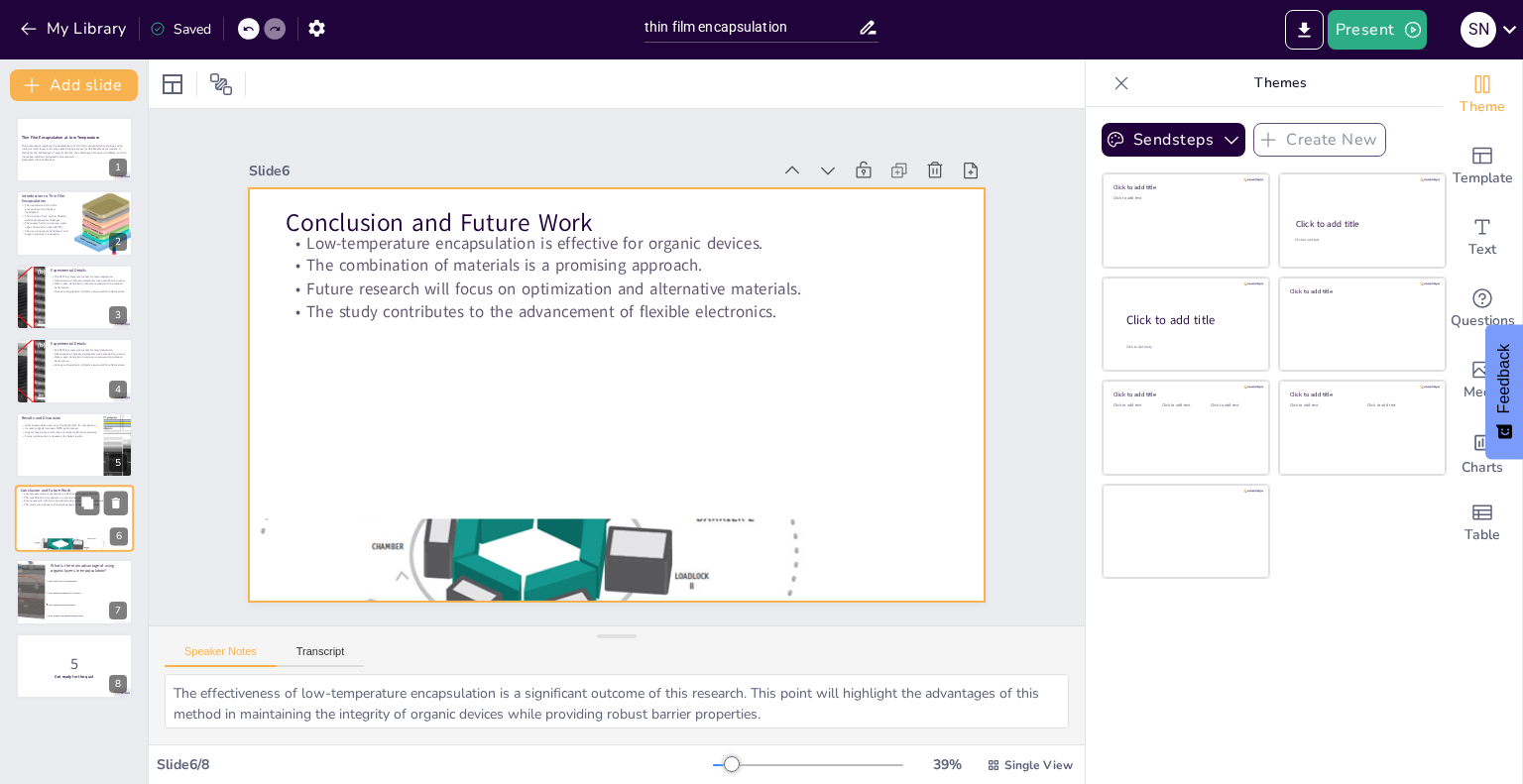 checkbox on "true" 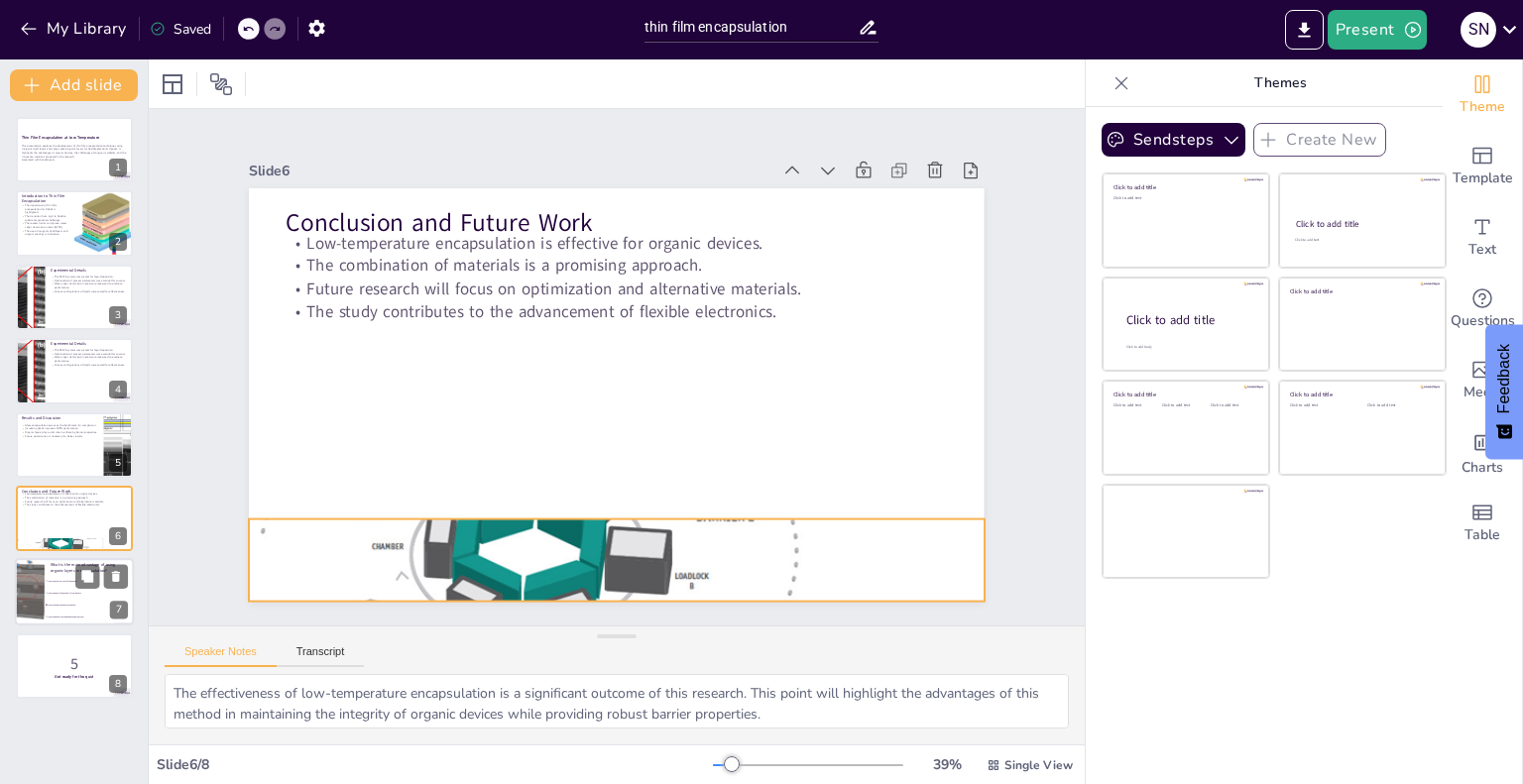 checkbox on "true" 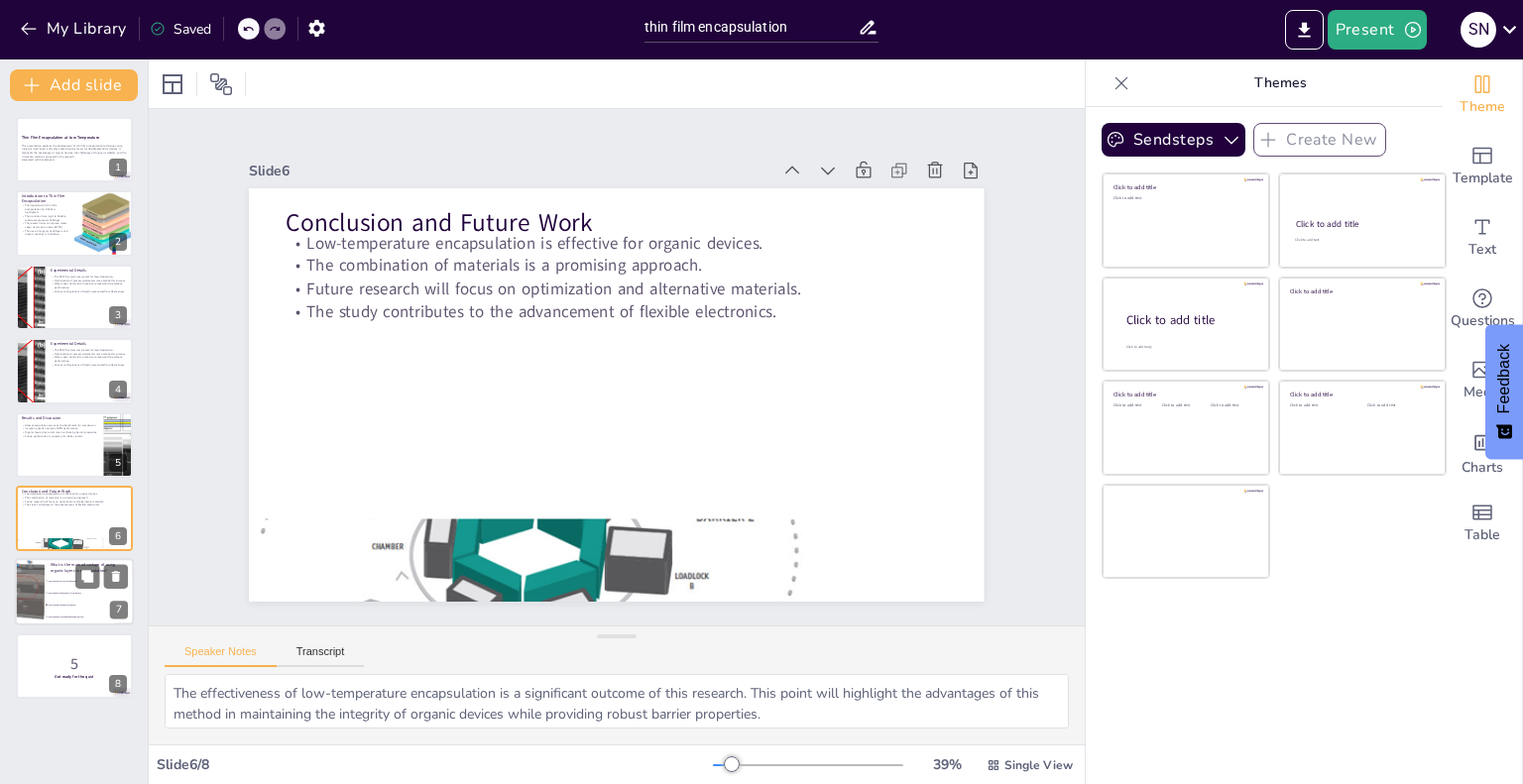 click on "They enhance barrier properties" at bounding box center [89, 606] 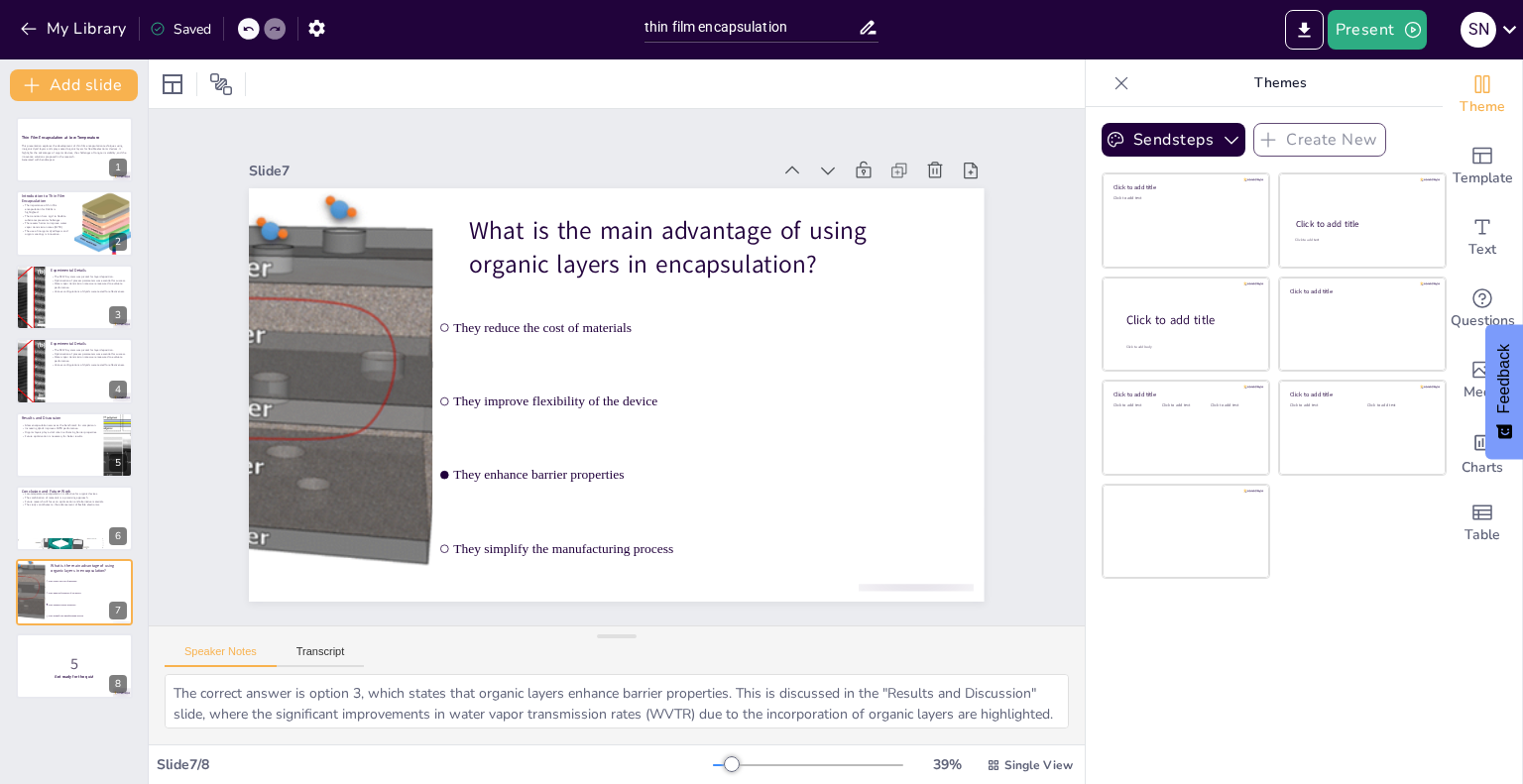 checkbox on "true" 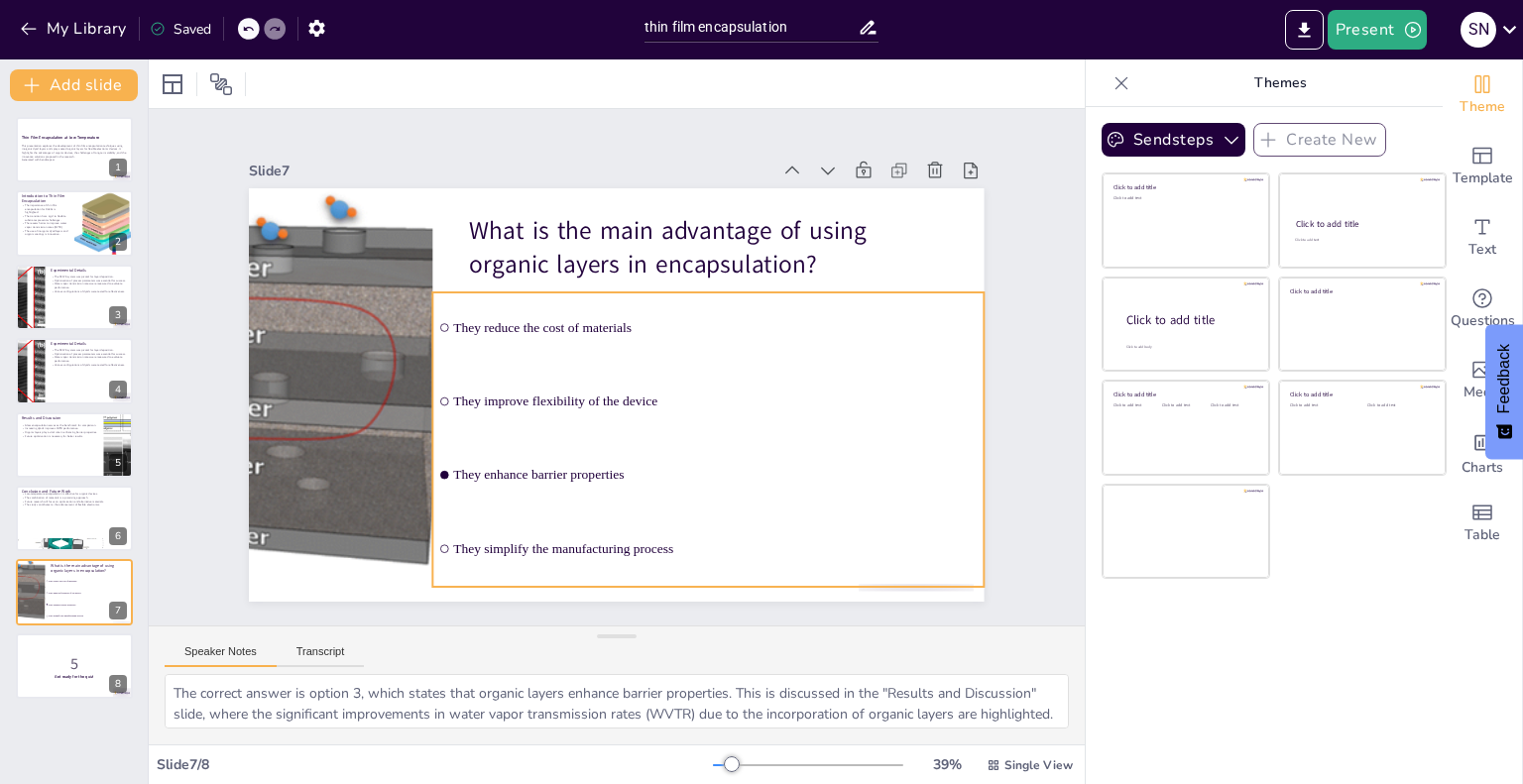 checkbox on "true" 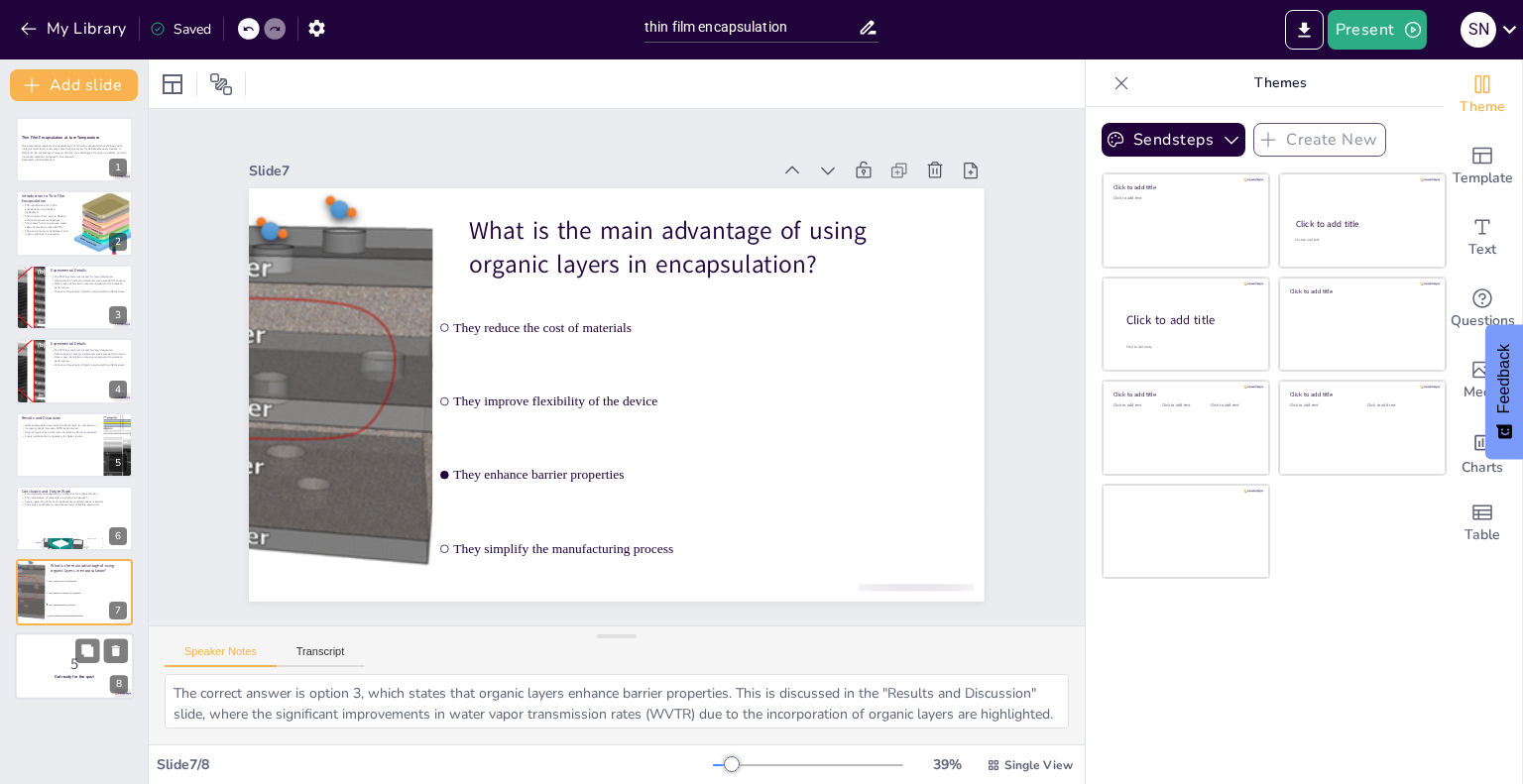 checkbox on "true" 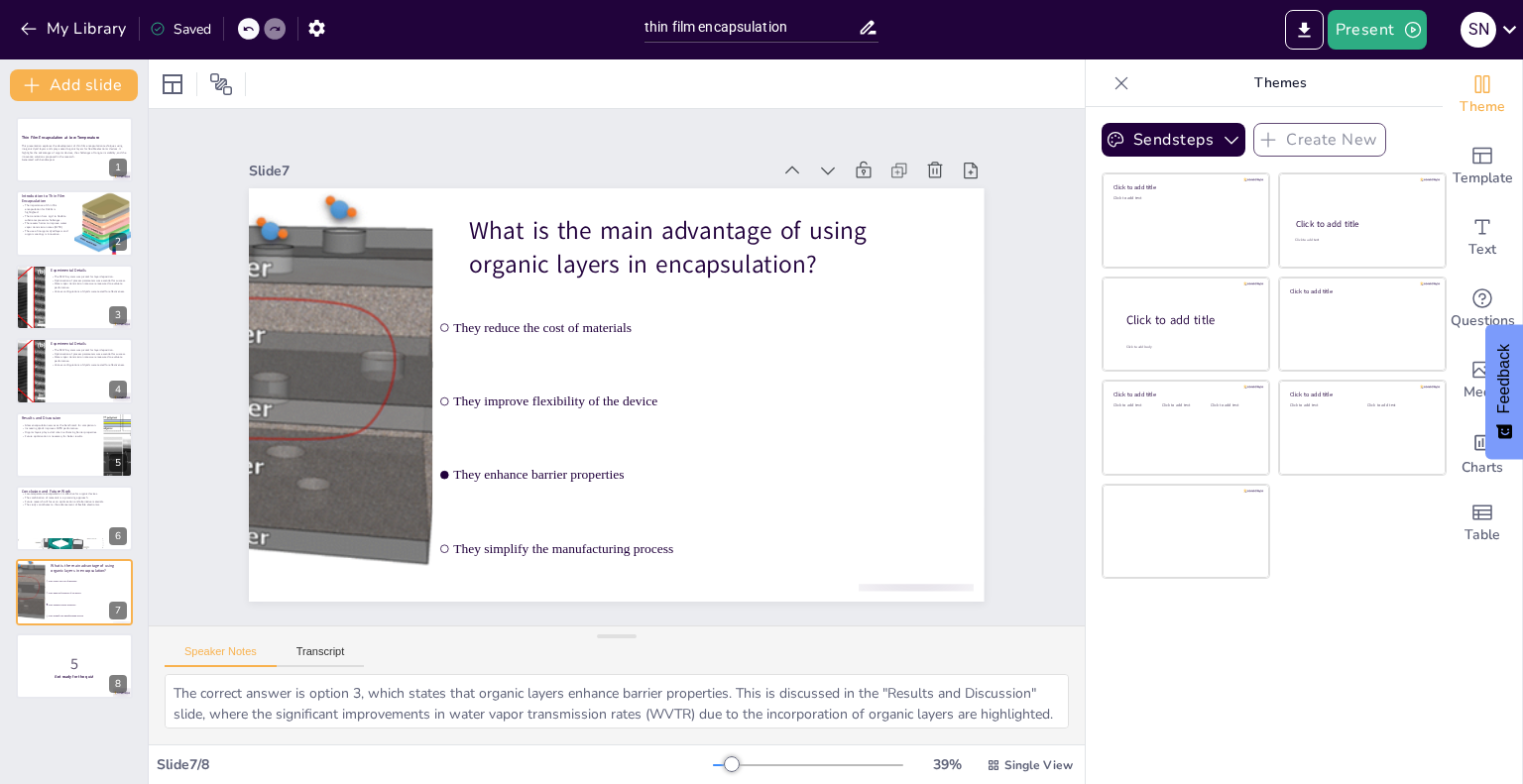 checkbox on "true" 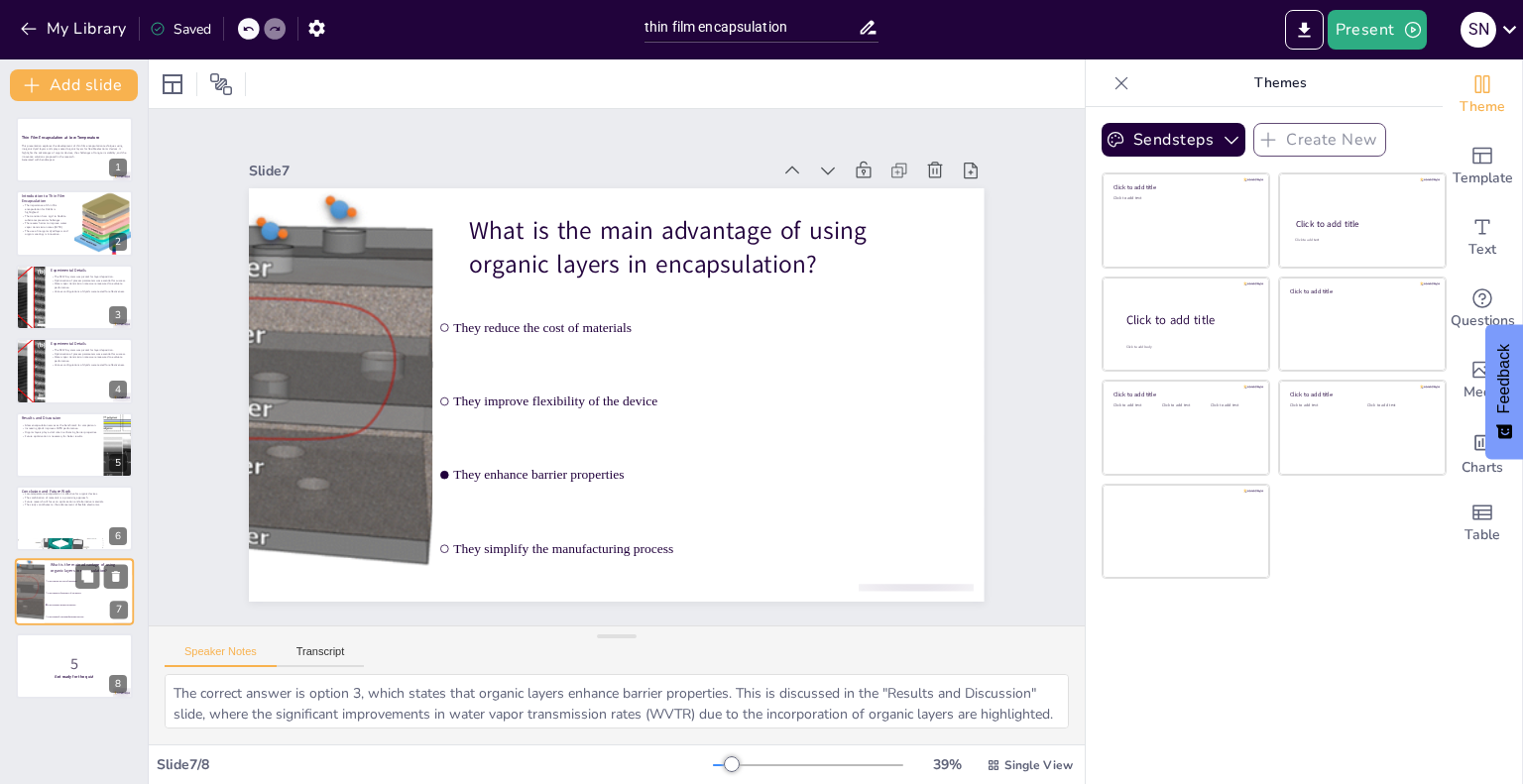 checkbox on "true" 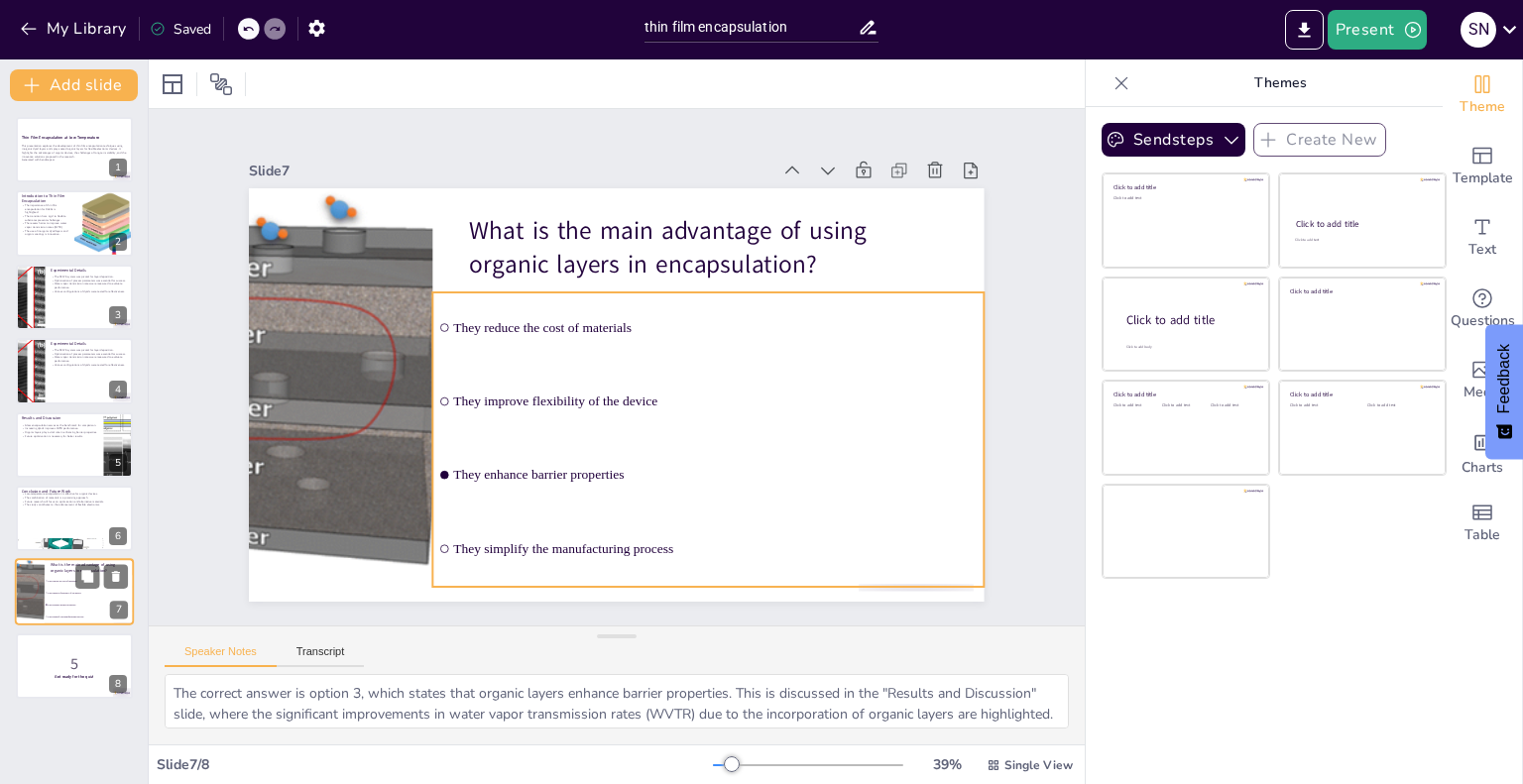 checkbox on "true" 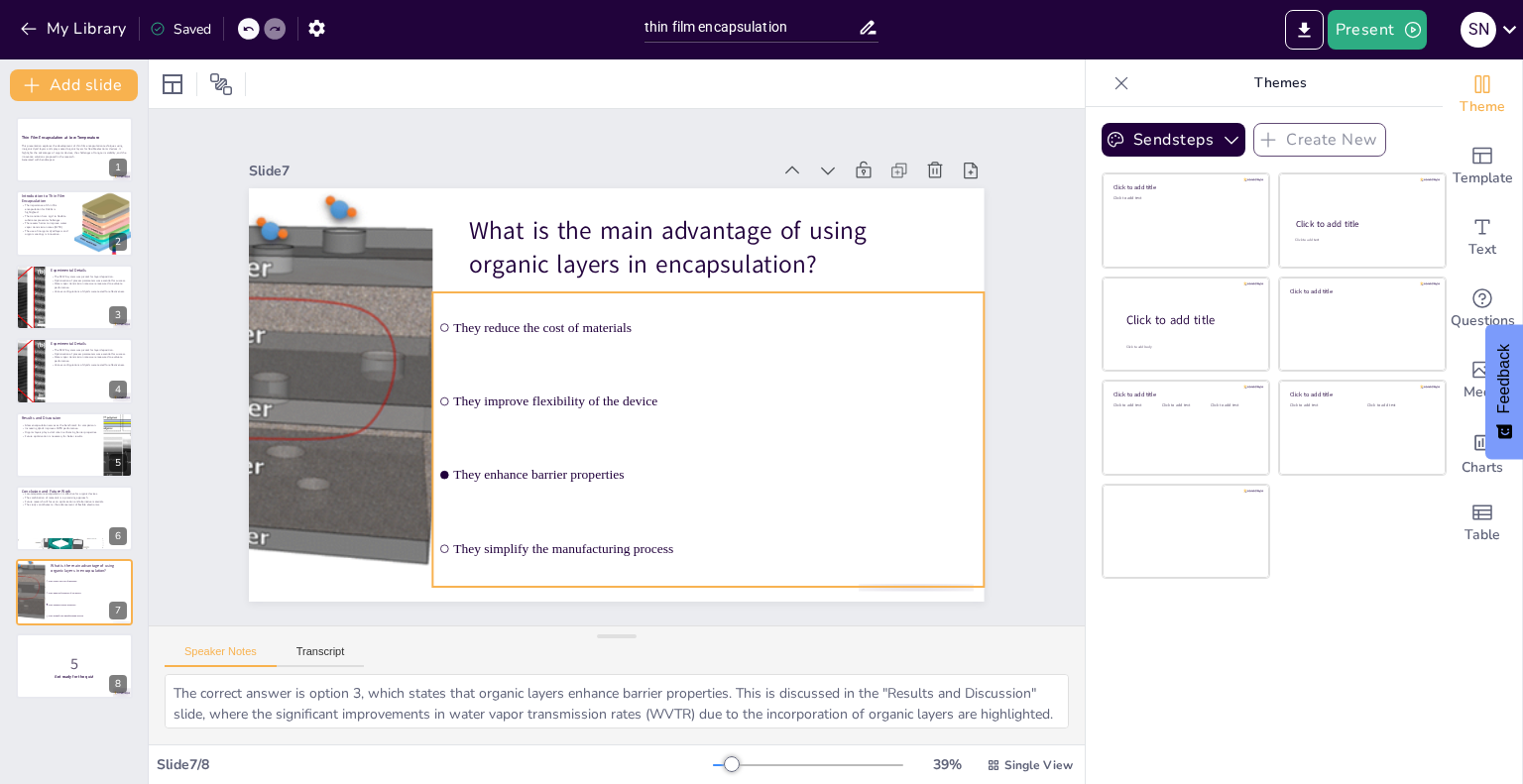 checkbox on "true" 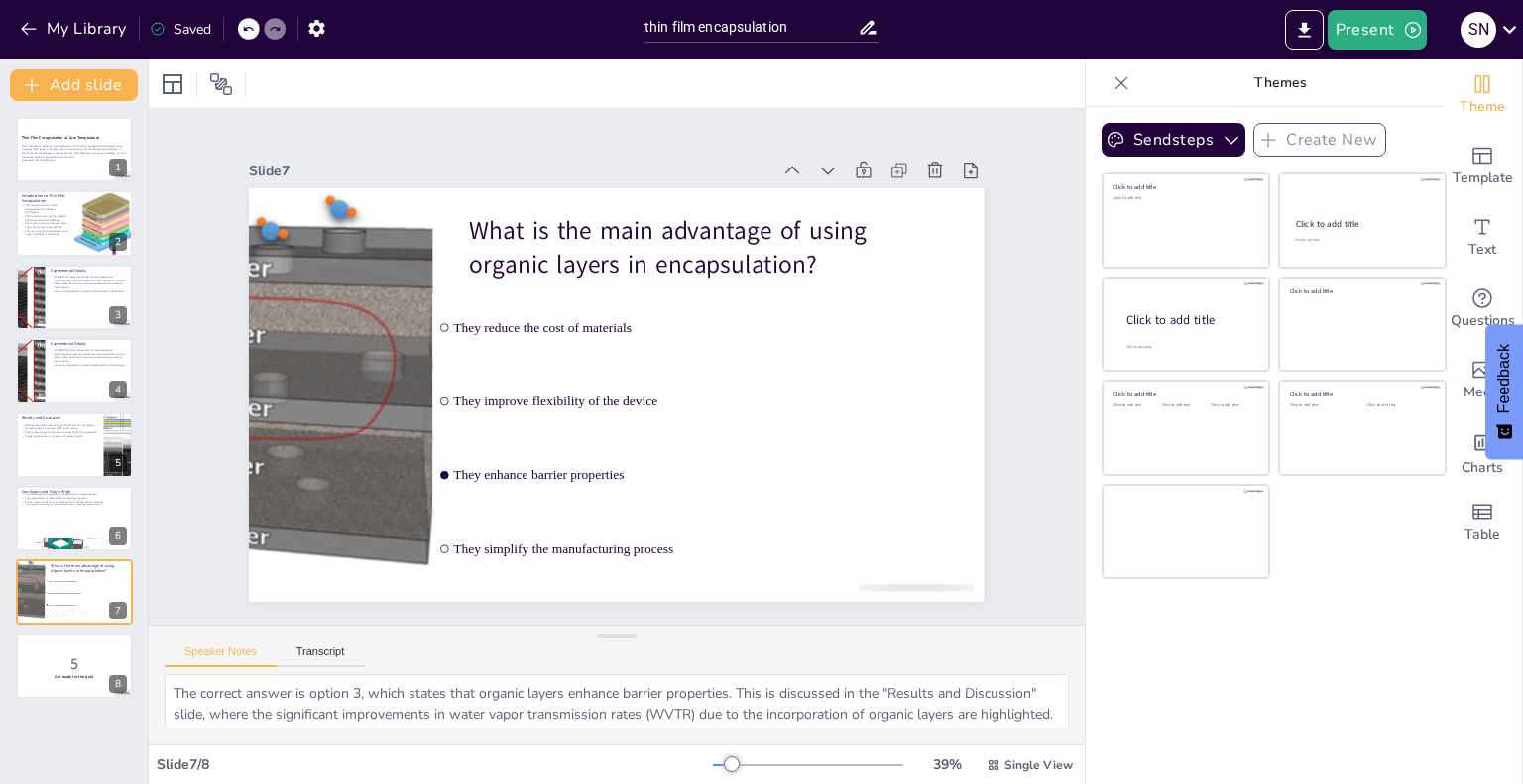 click on "Thin Film Encapsulation at Low Temperature This presentation explores the development of thin film encapsulation techniques using inorganic dyad layers and spray-coated organic layers for flexible electronic devices. It highlights the advantages of organic devices, the challenges of long-term stability, and the innovative solutions proposed in the research. Generated with Sendsteps.ai 1 Introduction to Thin Film Encapsulation The importance of thin film encapsulation for OLEDs is highlighted. The transition from rigid to flexible substrates presents challenges. The research aims to improve water vapor transmission rates (WVTR). The use of inorganic dyad layers and organic coatings is innovative. 2 Experimental Details The PECVD system was pivotal for layer deposition. Optimization of process parameters was essential for success. Water vapor transmission rates were measured to evaluate performance. Various configurations of dyads were tested for effectiveness. 3 Experimental Details 4 Results and Discussion 5" at bounding box center (73, 407) 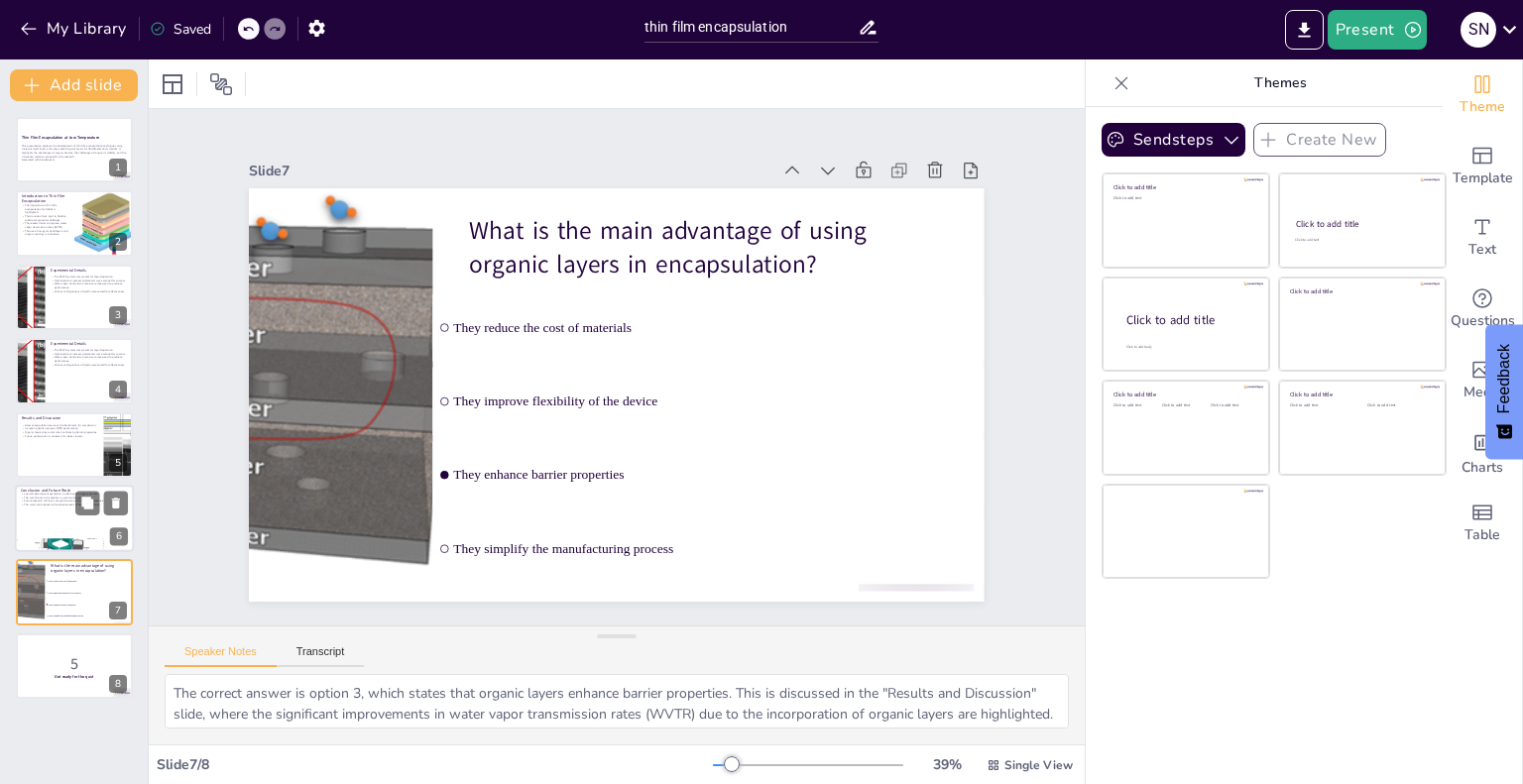 checkbox on "true" 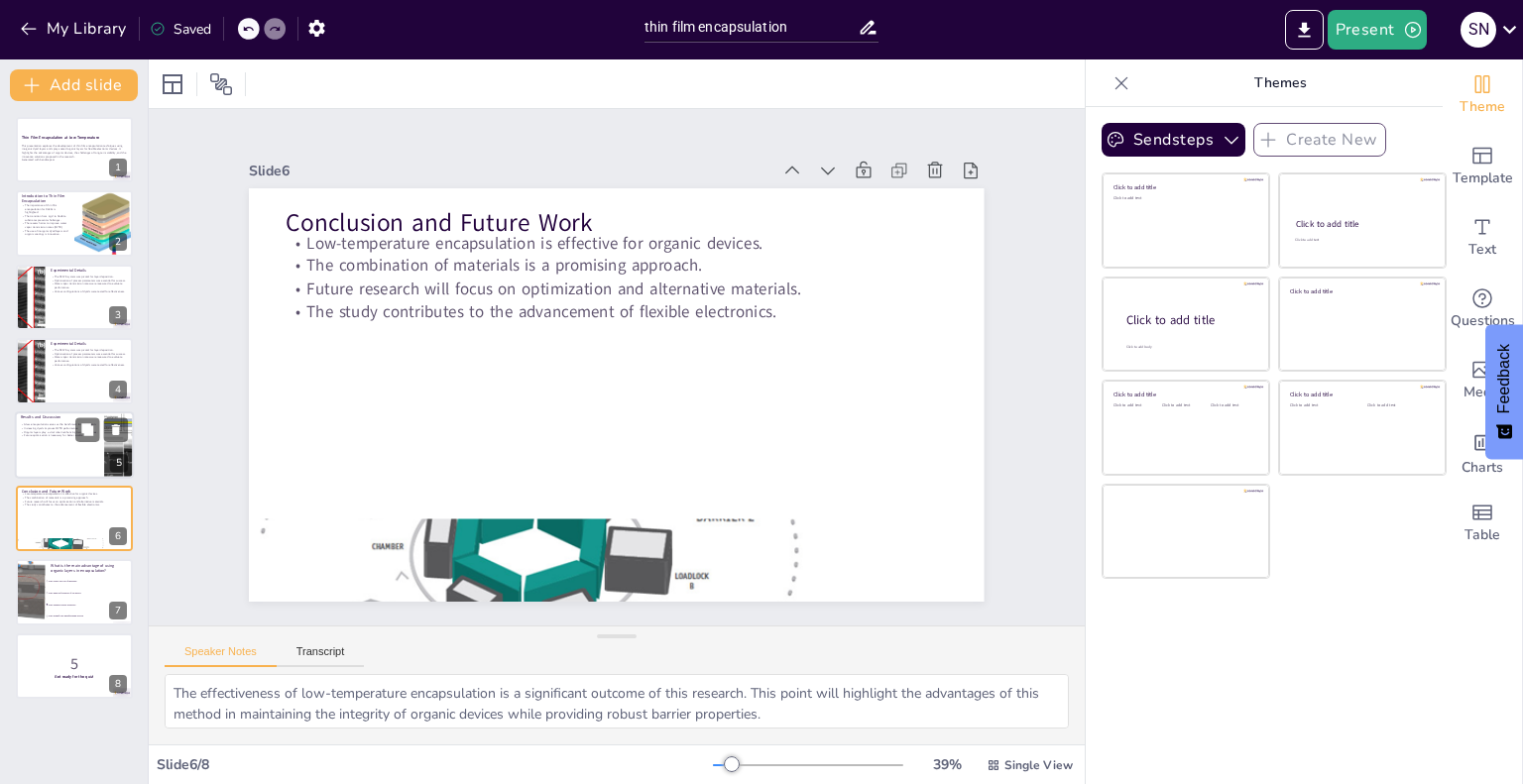 checkbox on "true" 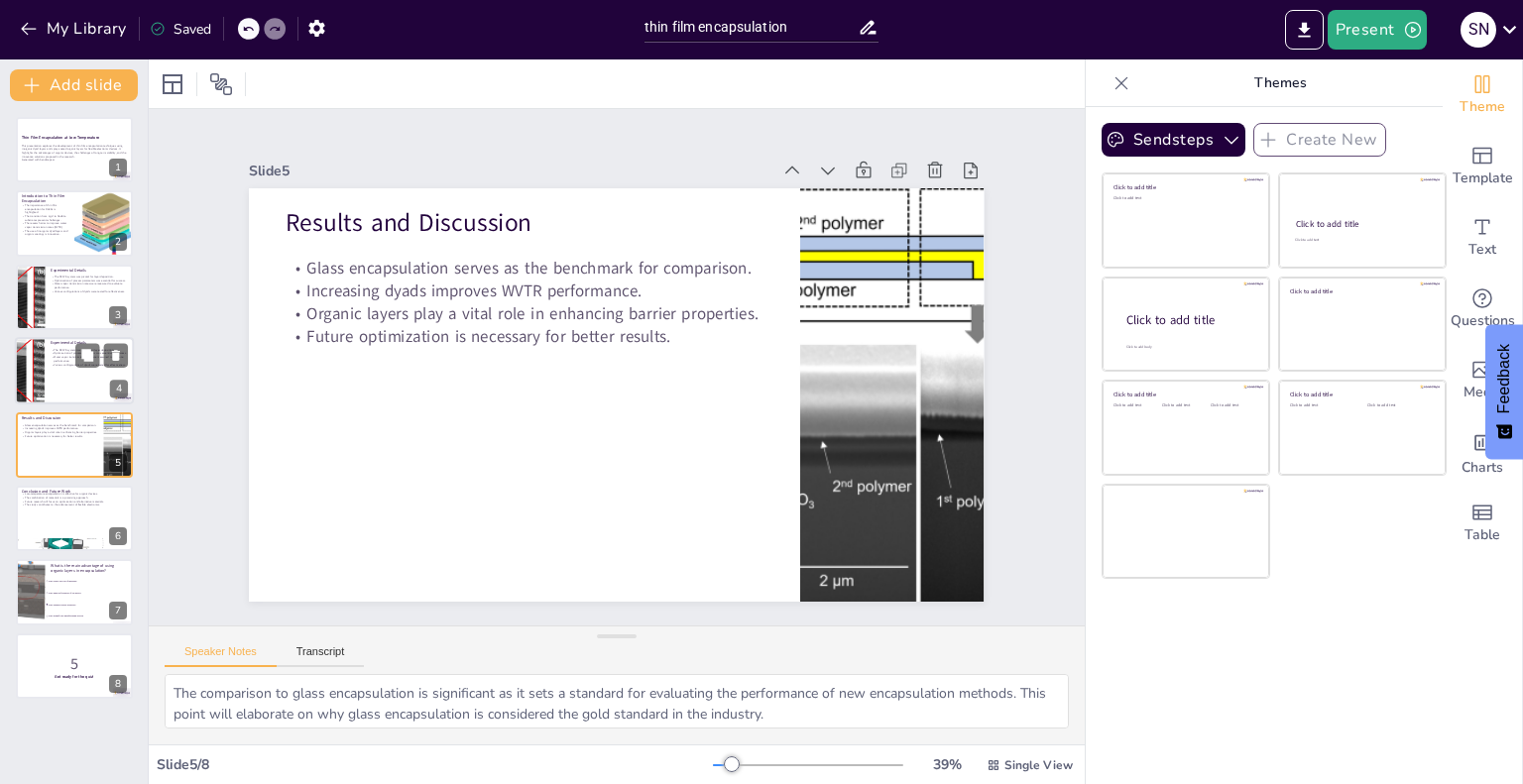 checkbox on "true" 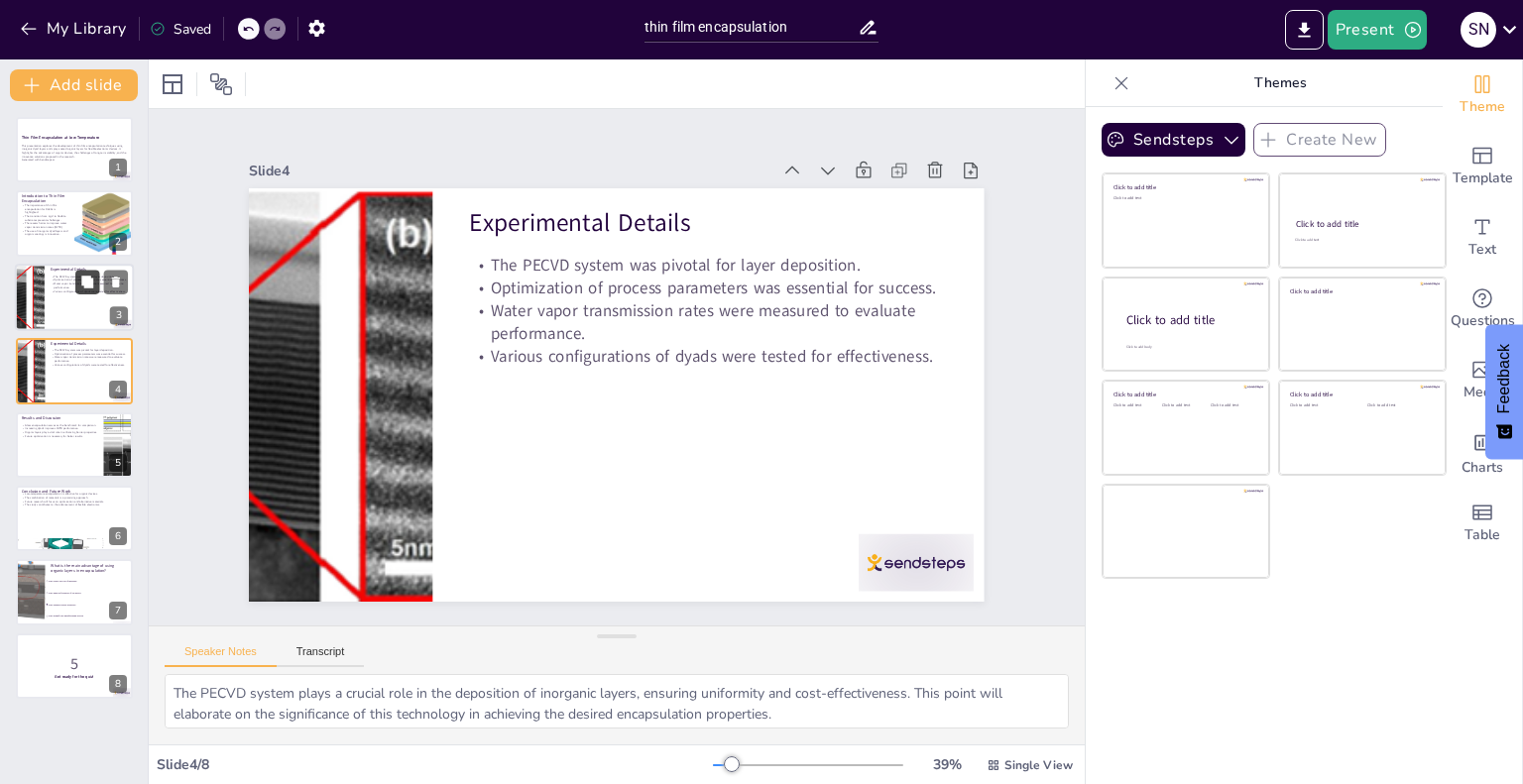checkbox on "true" 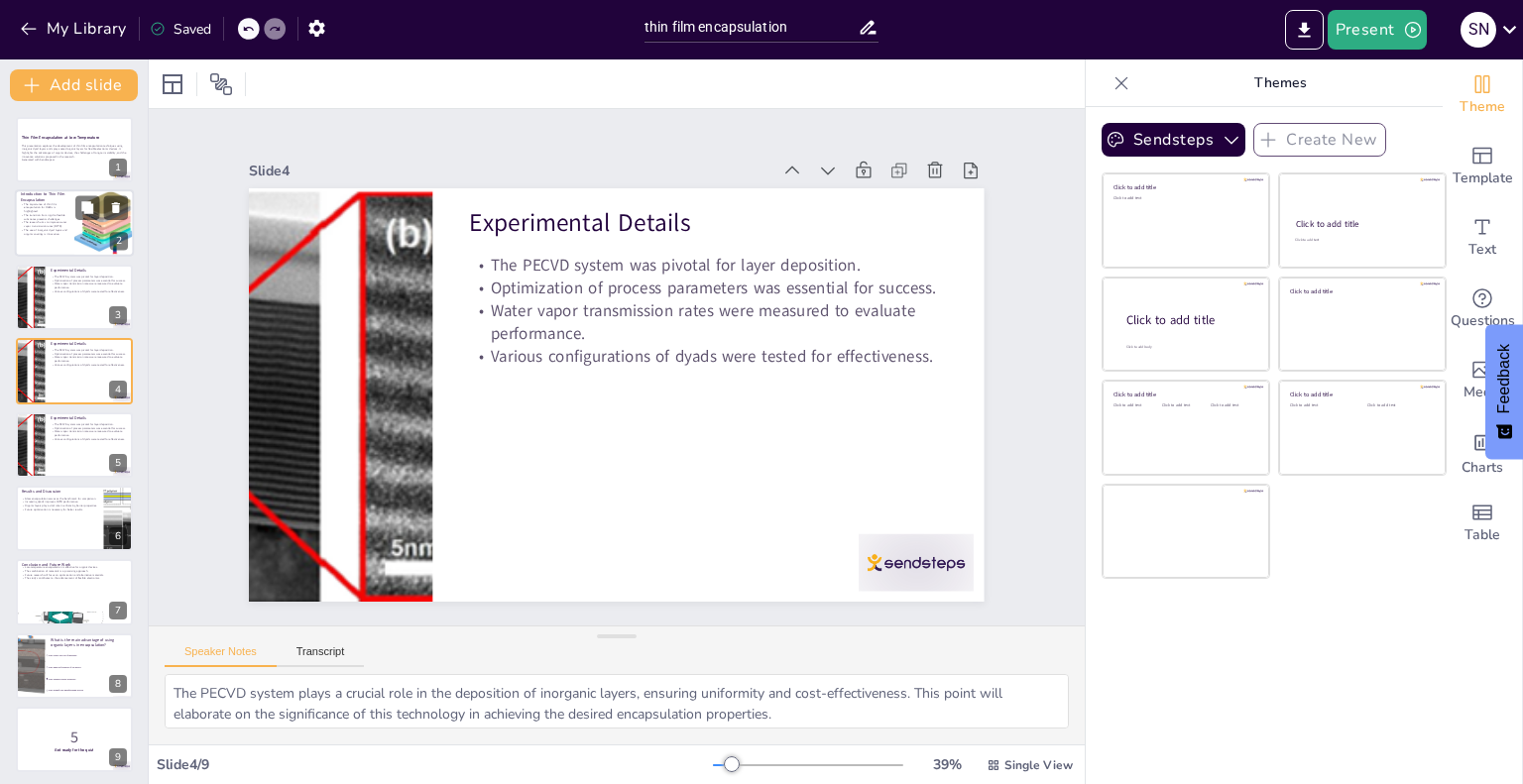 checkbox on "true" 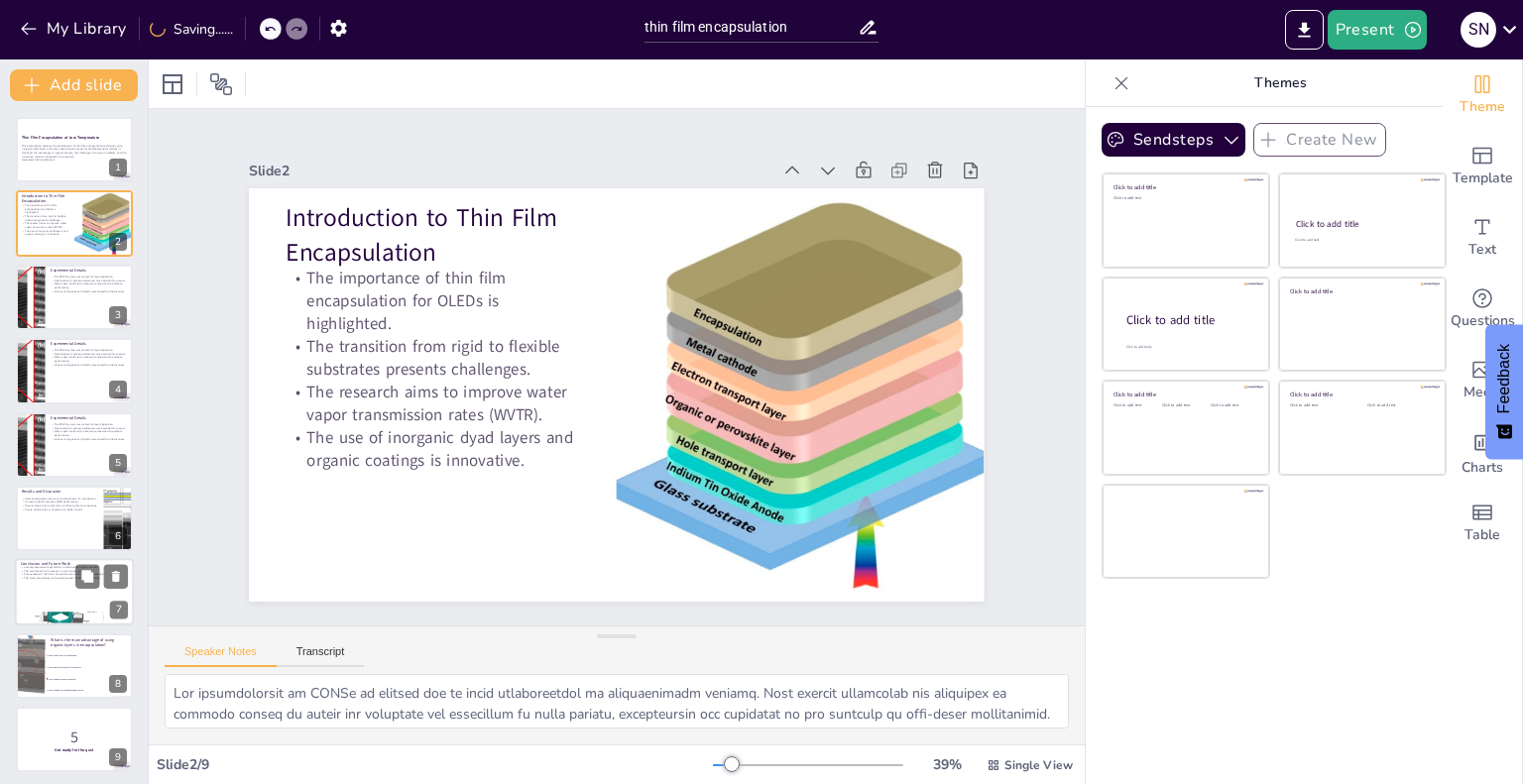 checkbox on "true" 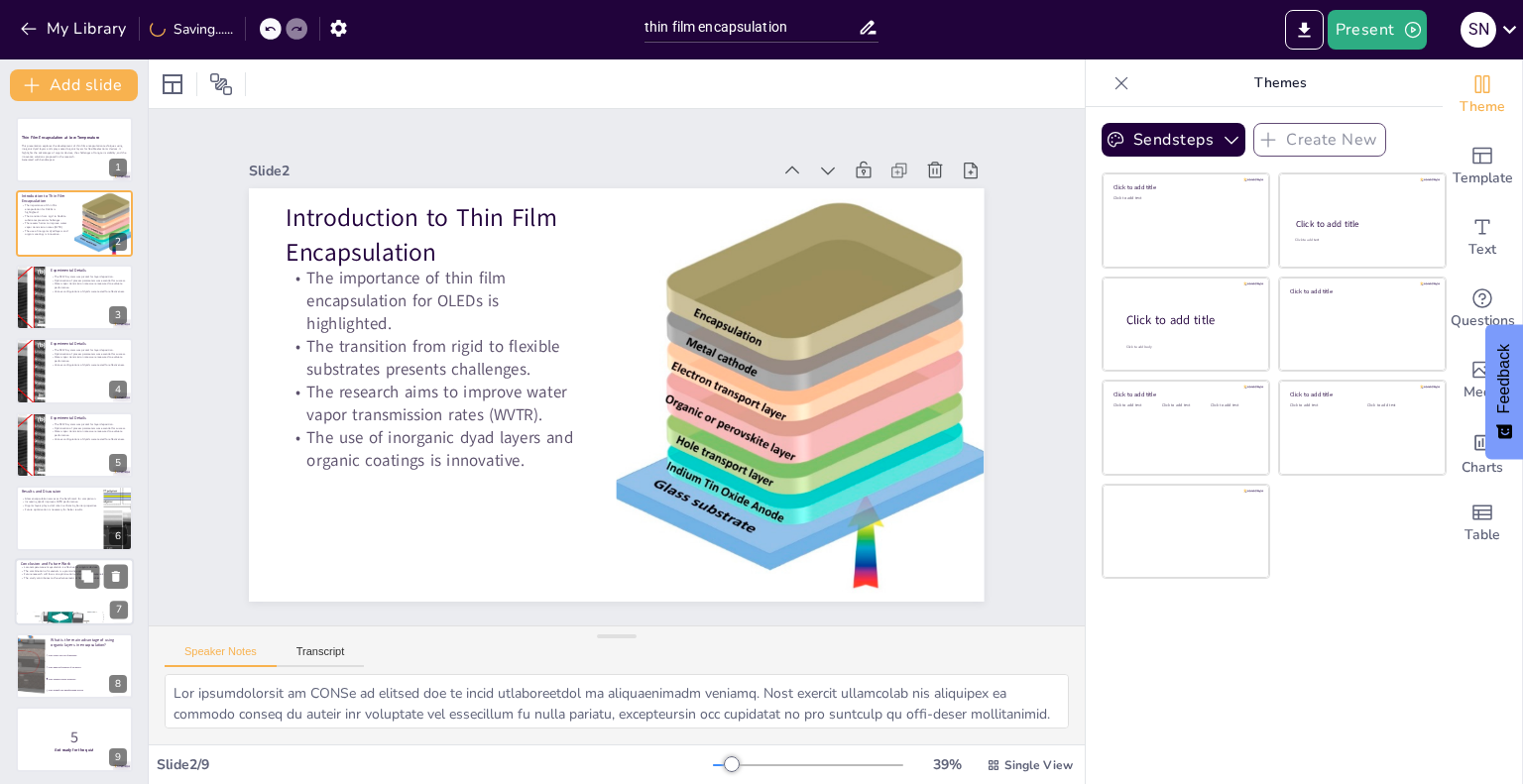checkbox on "true" 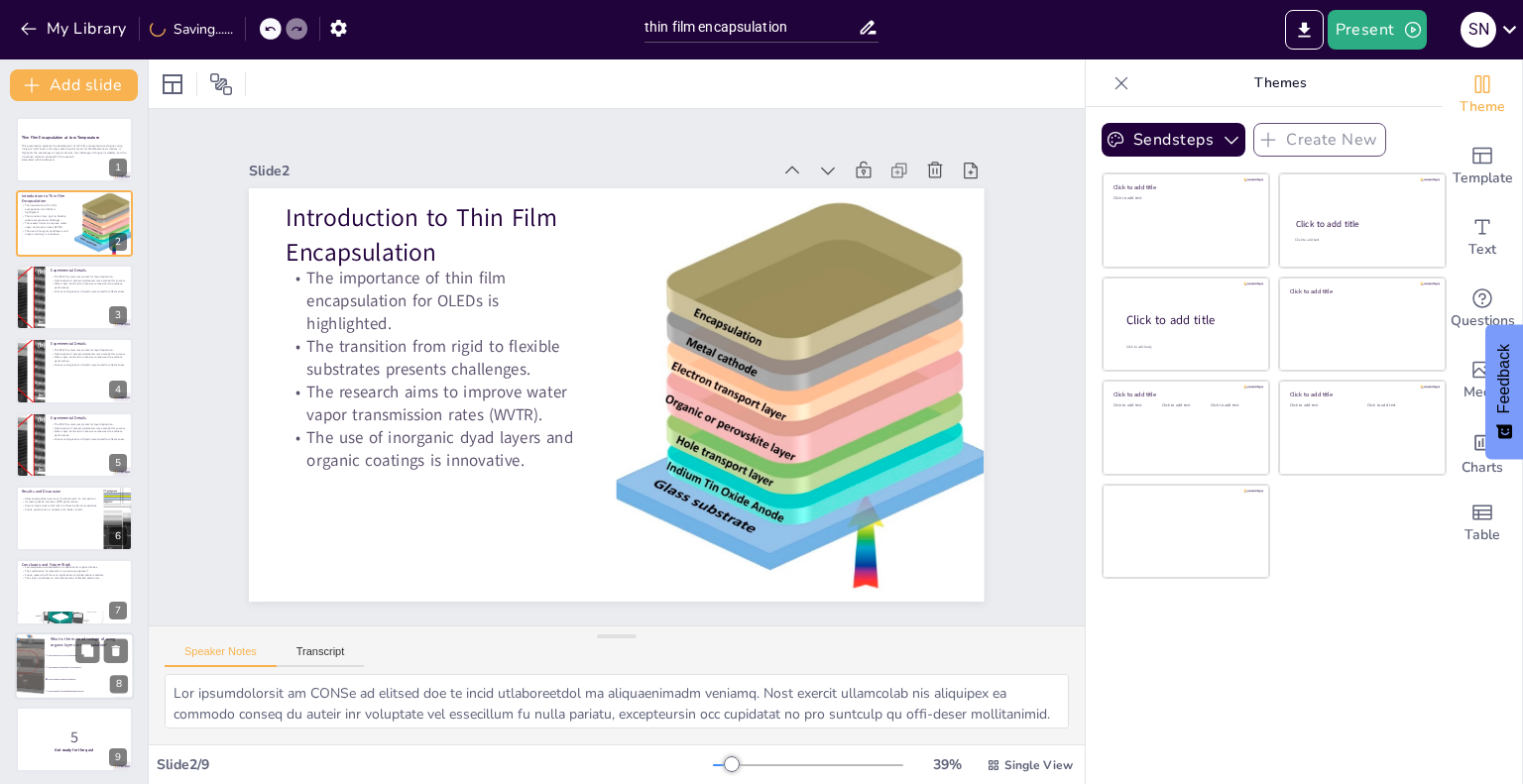 checkbox on "true" 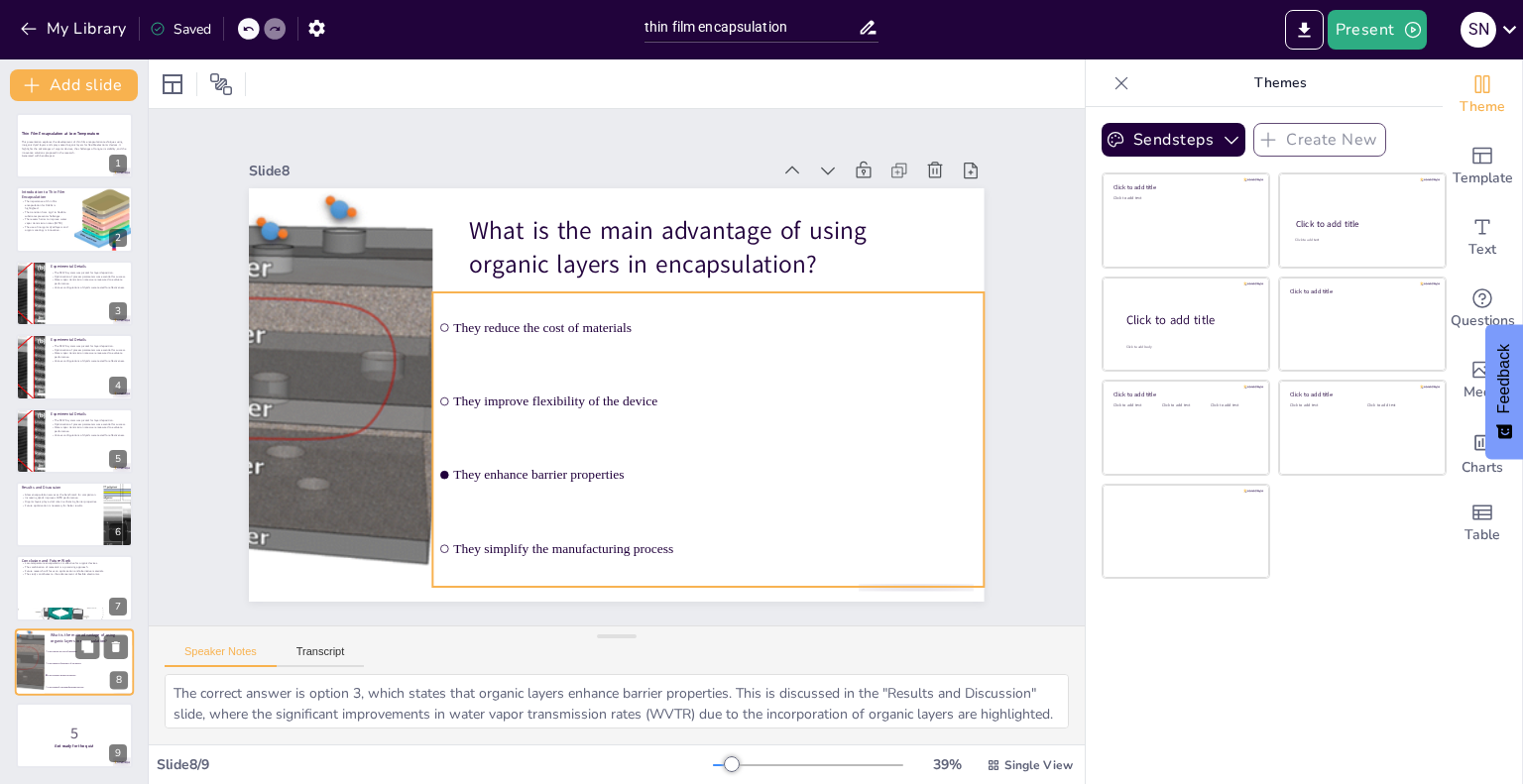scroll, scrollTop: 4, scrollLeft: 0, axis: vertical 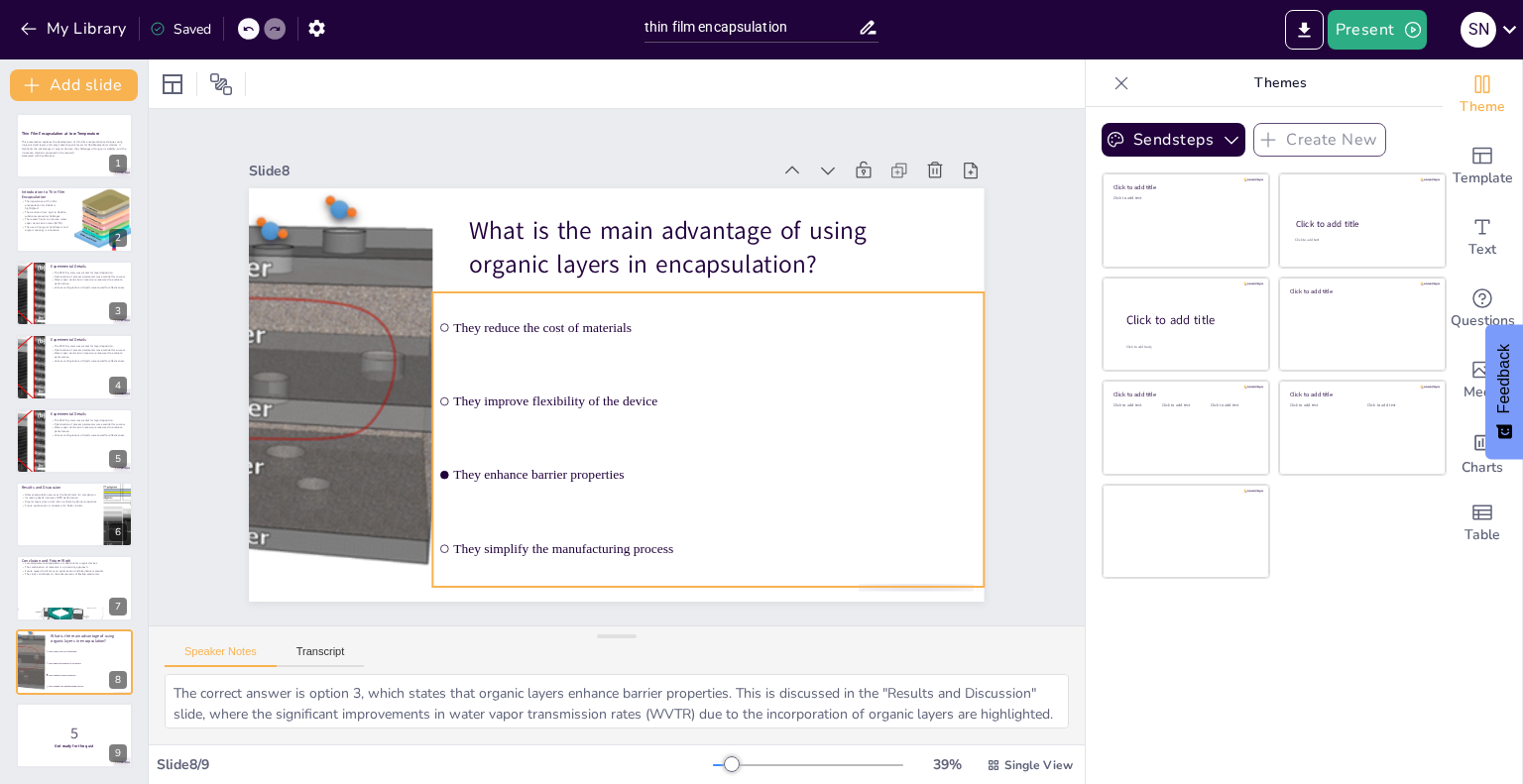 checkbox on "true" 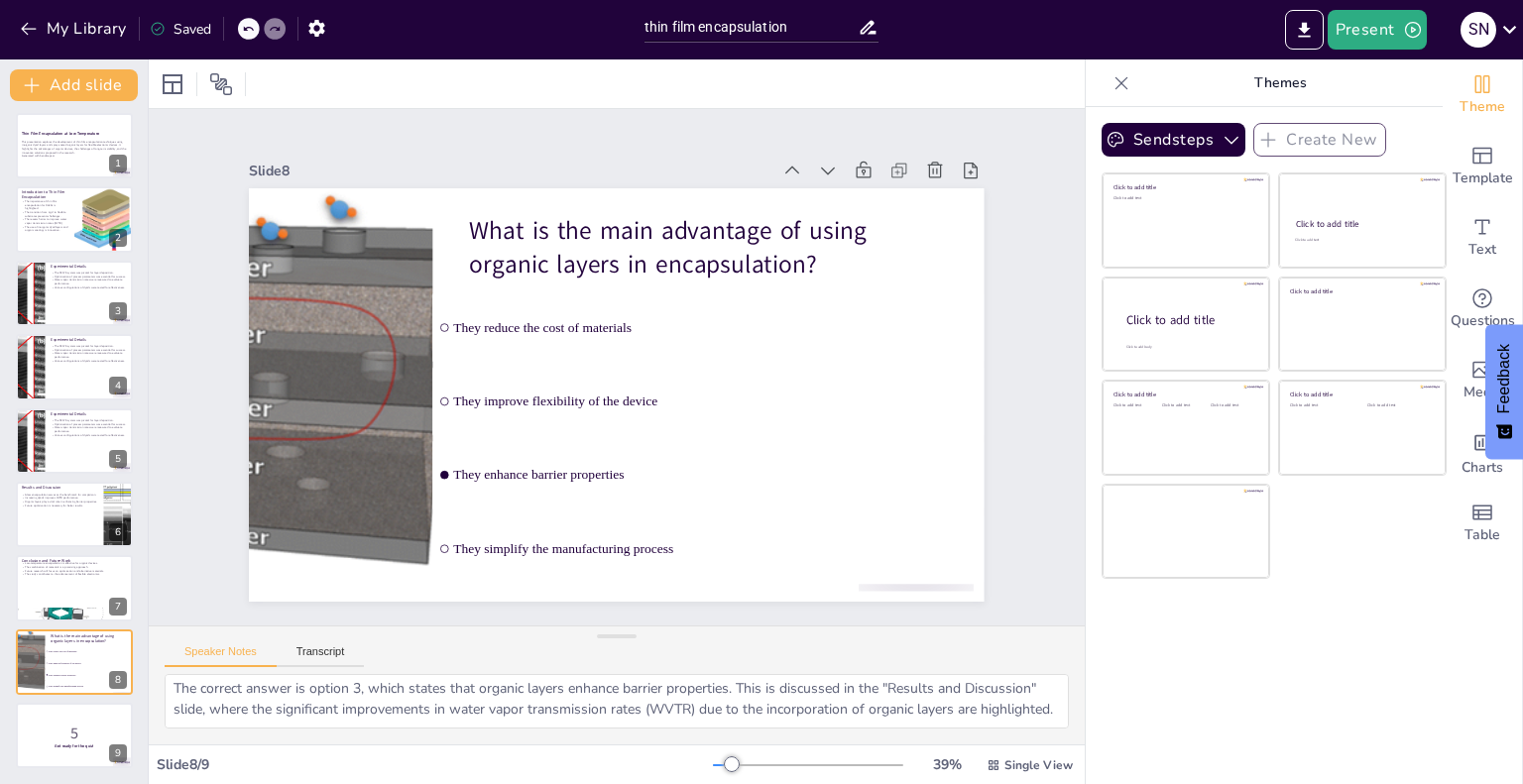 scroll, scrollTop: 0, scrollLeft: 0, axis: both 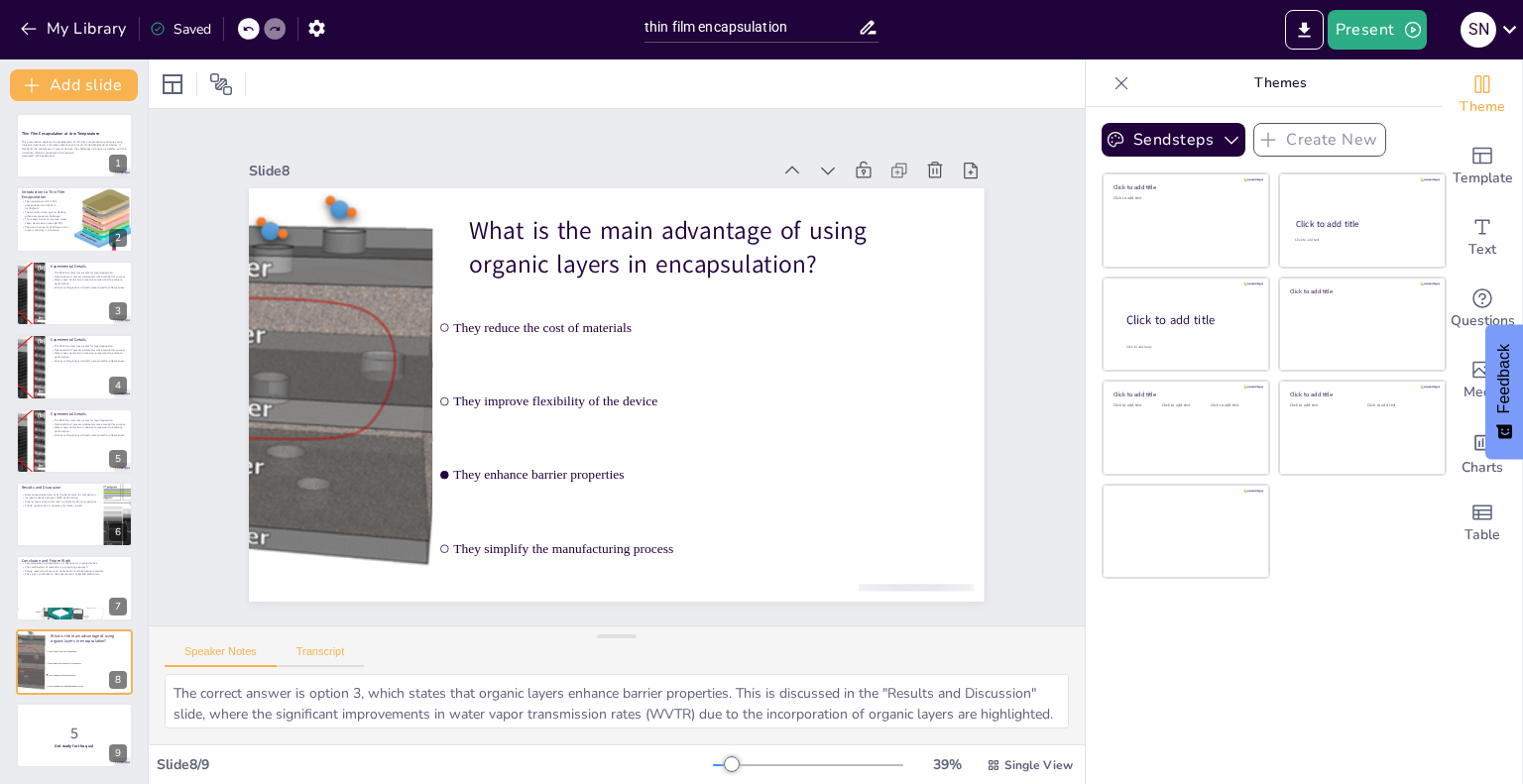 click on "Transcript" at bounding box center (320, 656) 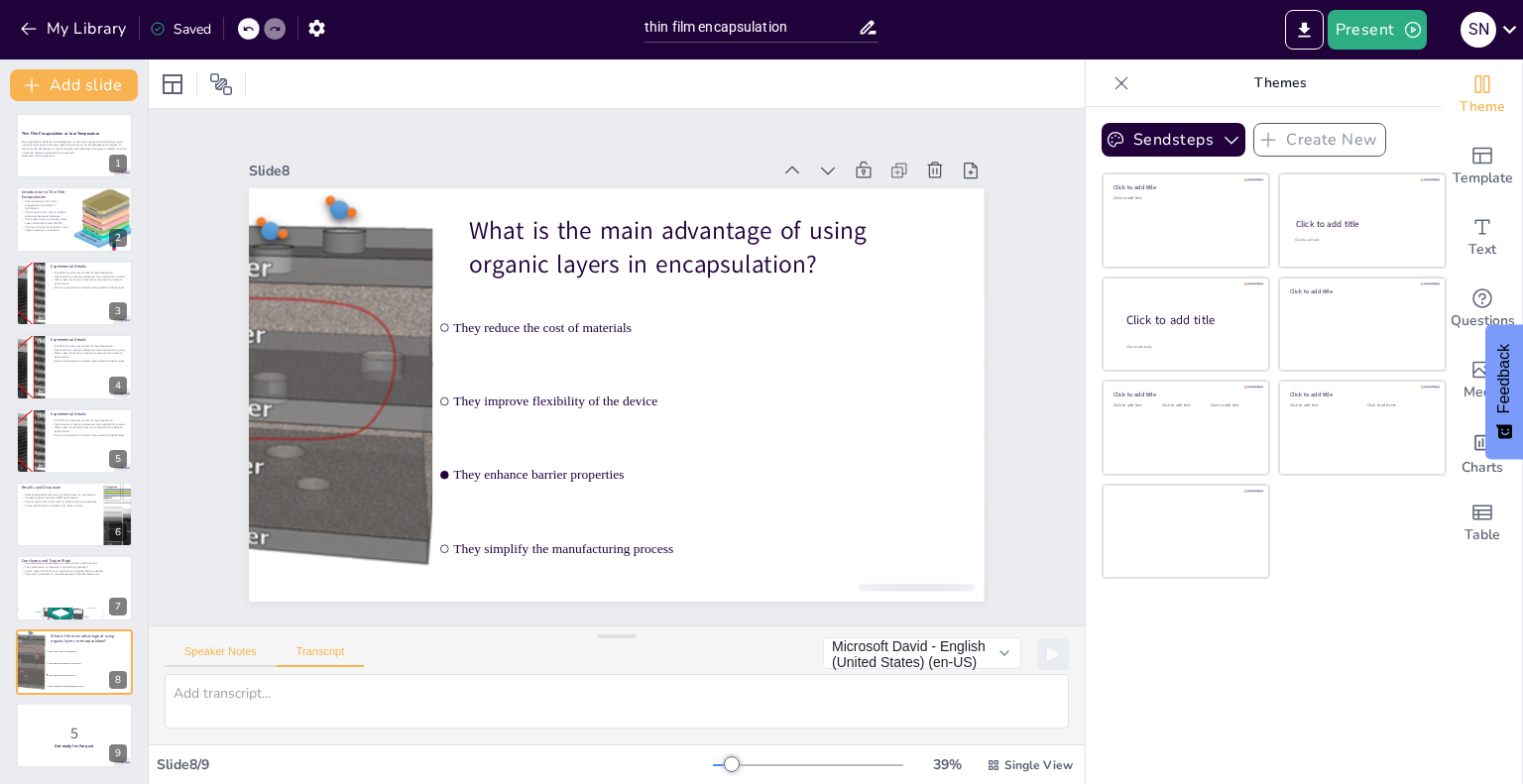 click on "Speaker Notes" at bounding box center (220, 656) 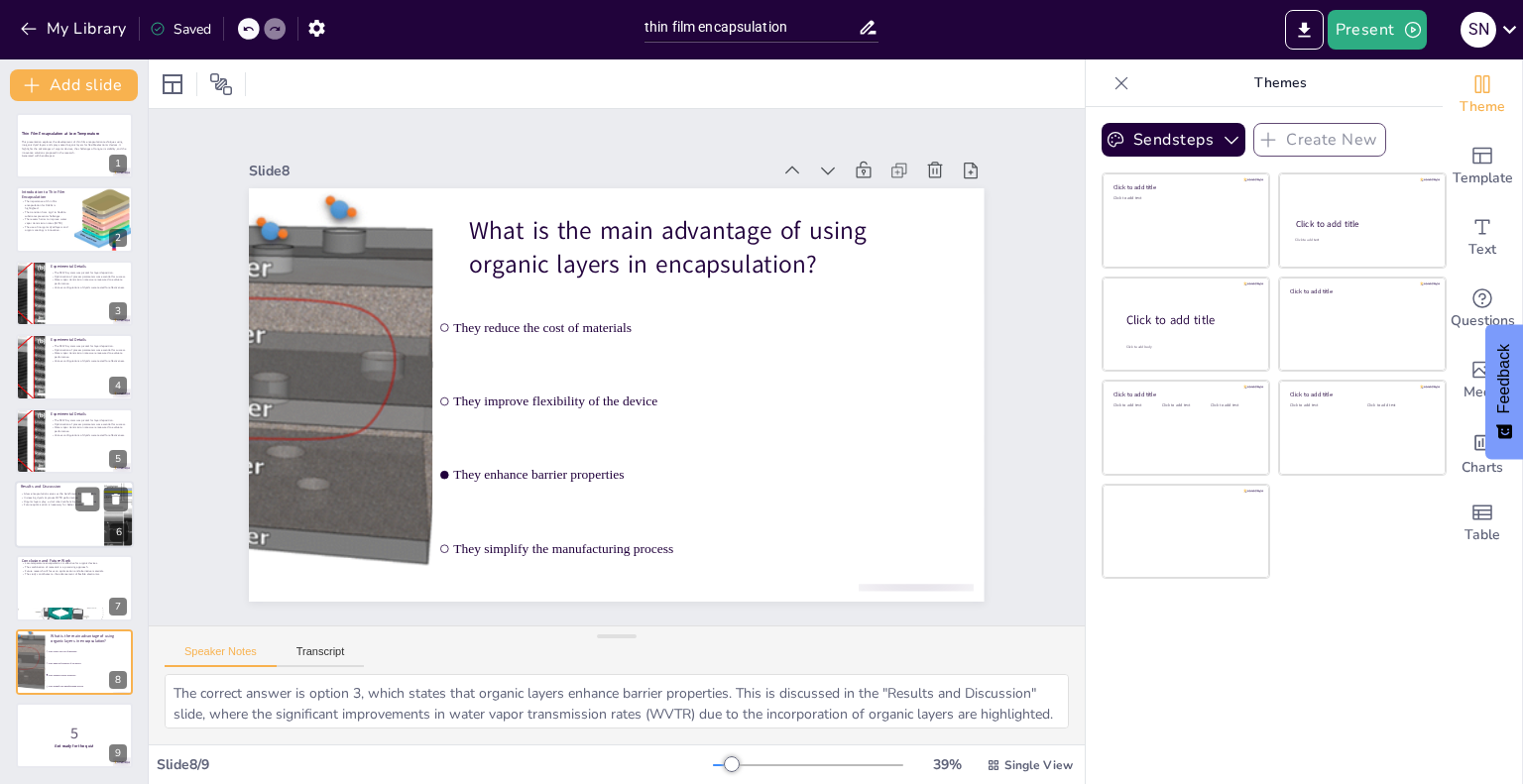 checkbox on "true" 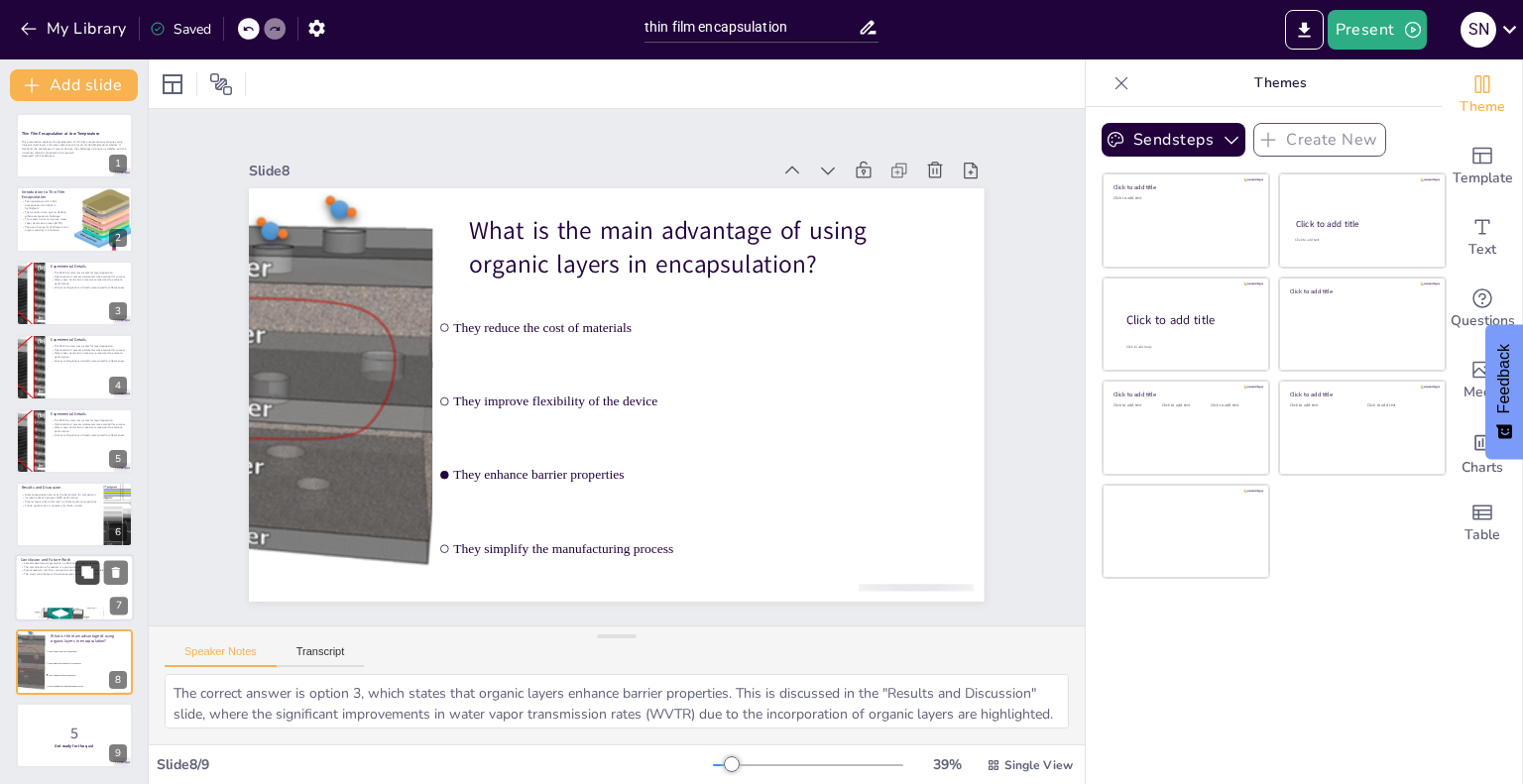 checkbox on "true" 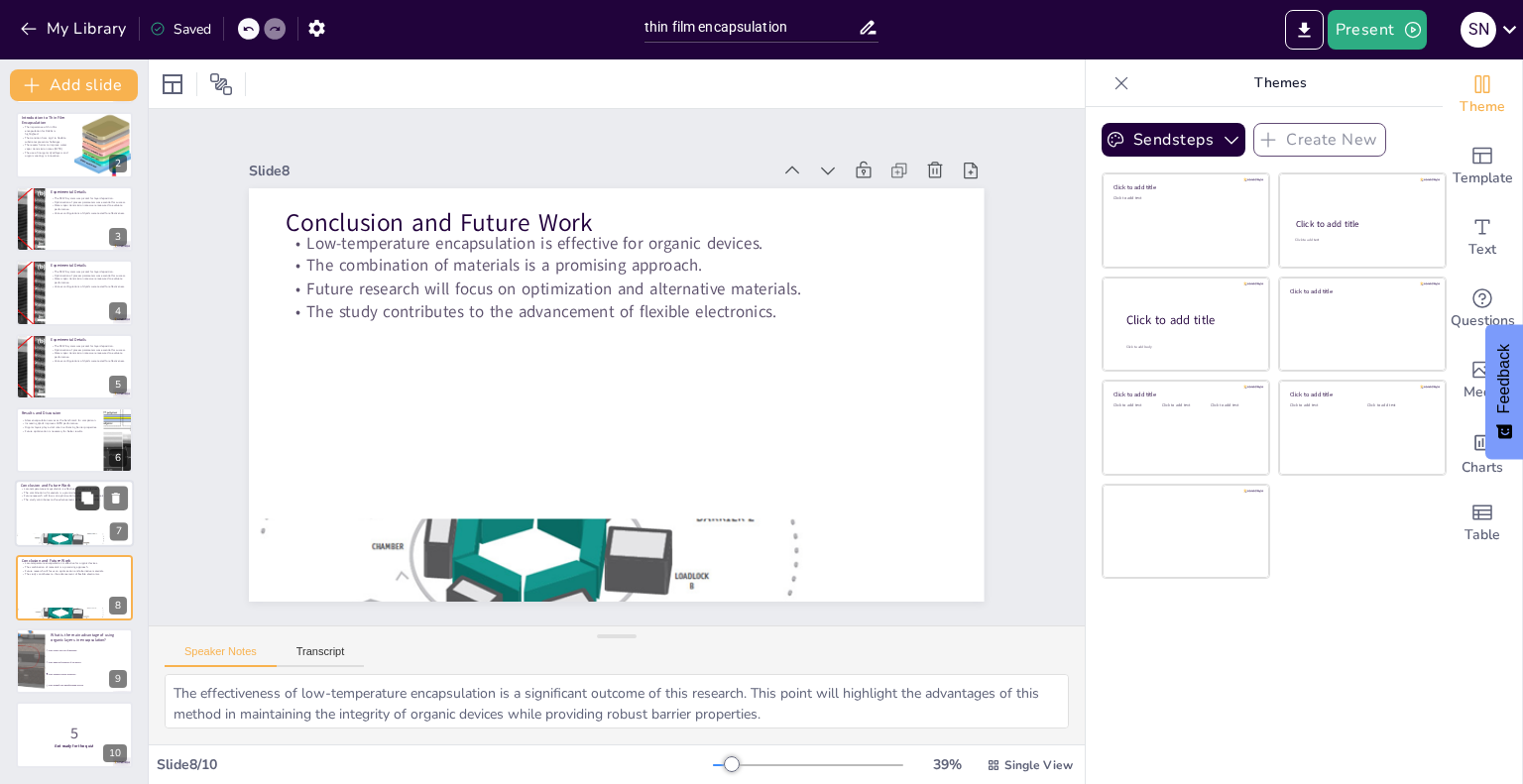 scroll, scrollTop: 77, scrollLeft: 0, axis: vertical 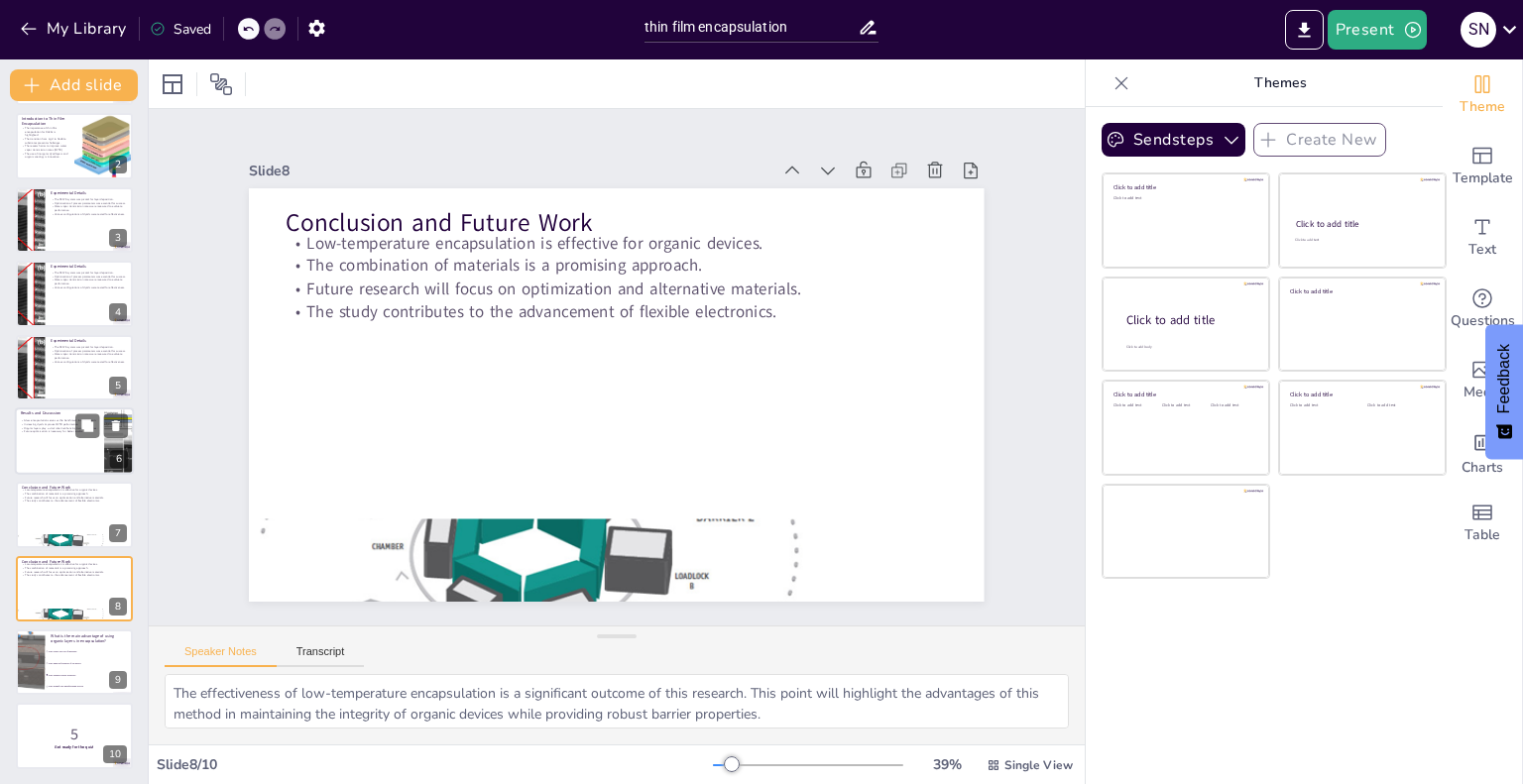 checkbox on "true" 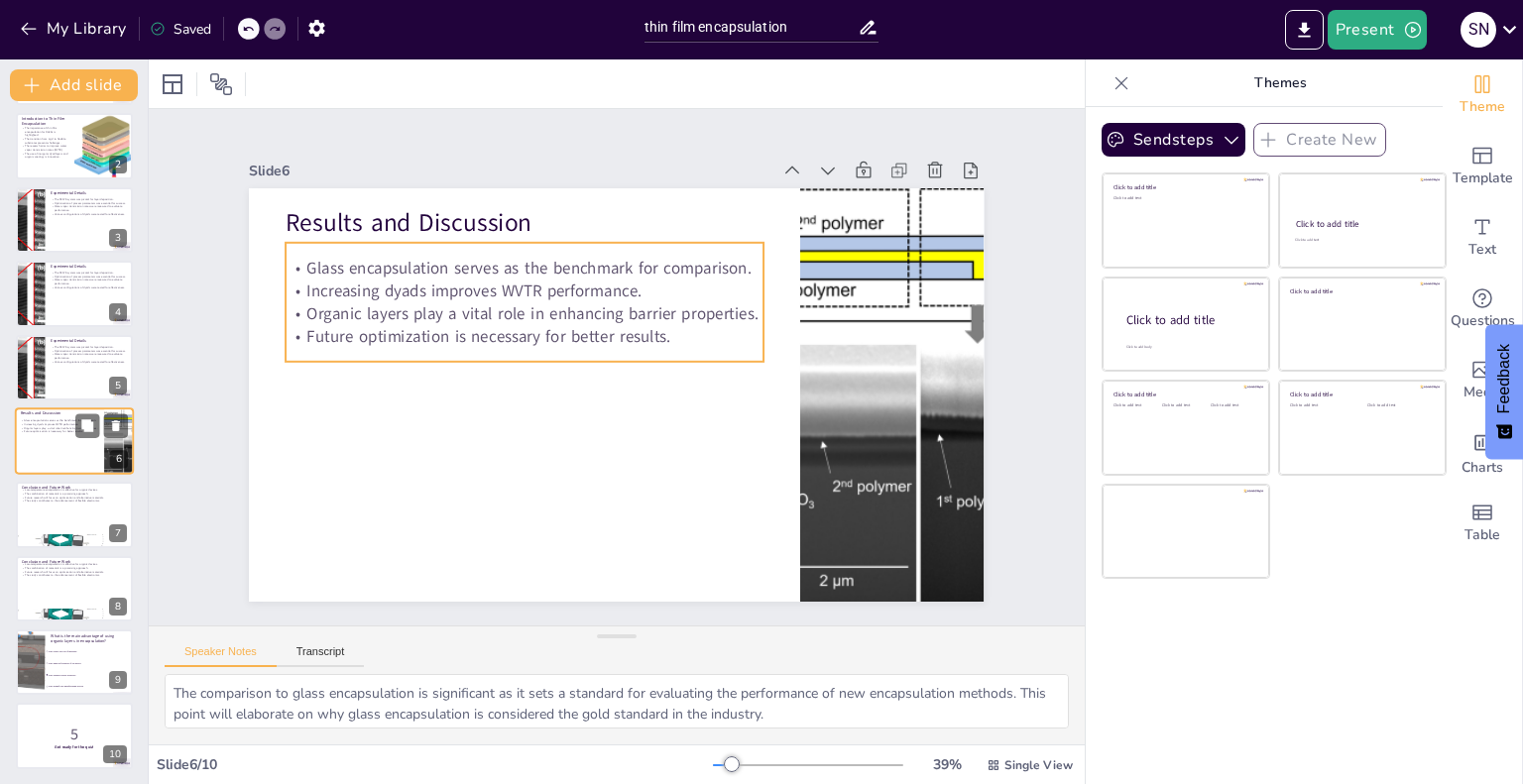 scroll, scrollTop: 75, scrollLeft: 0, axis: vertical 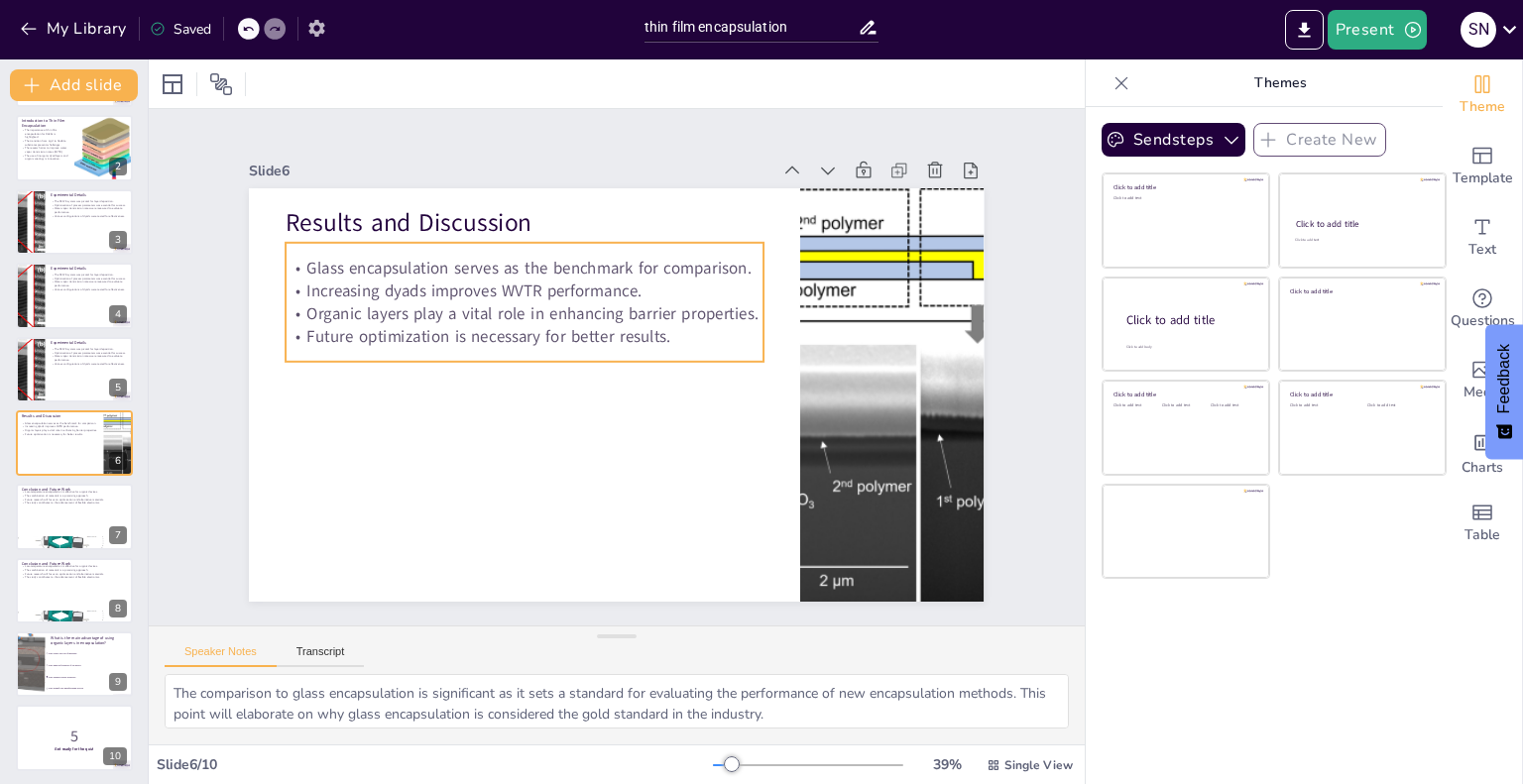 checkbox on "true" 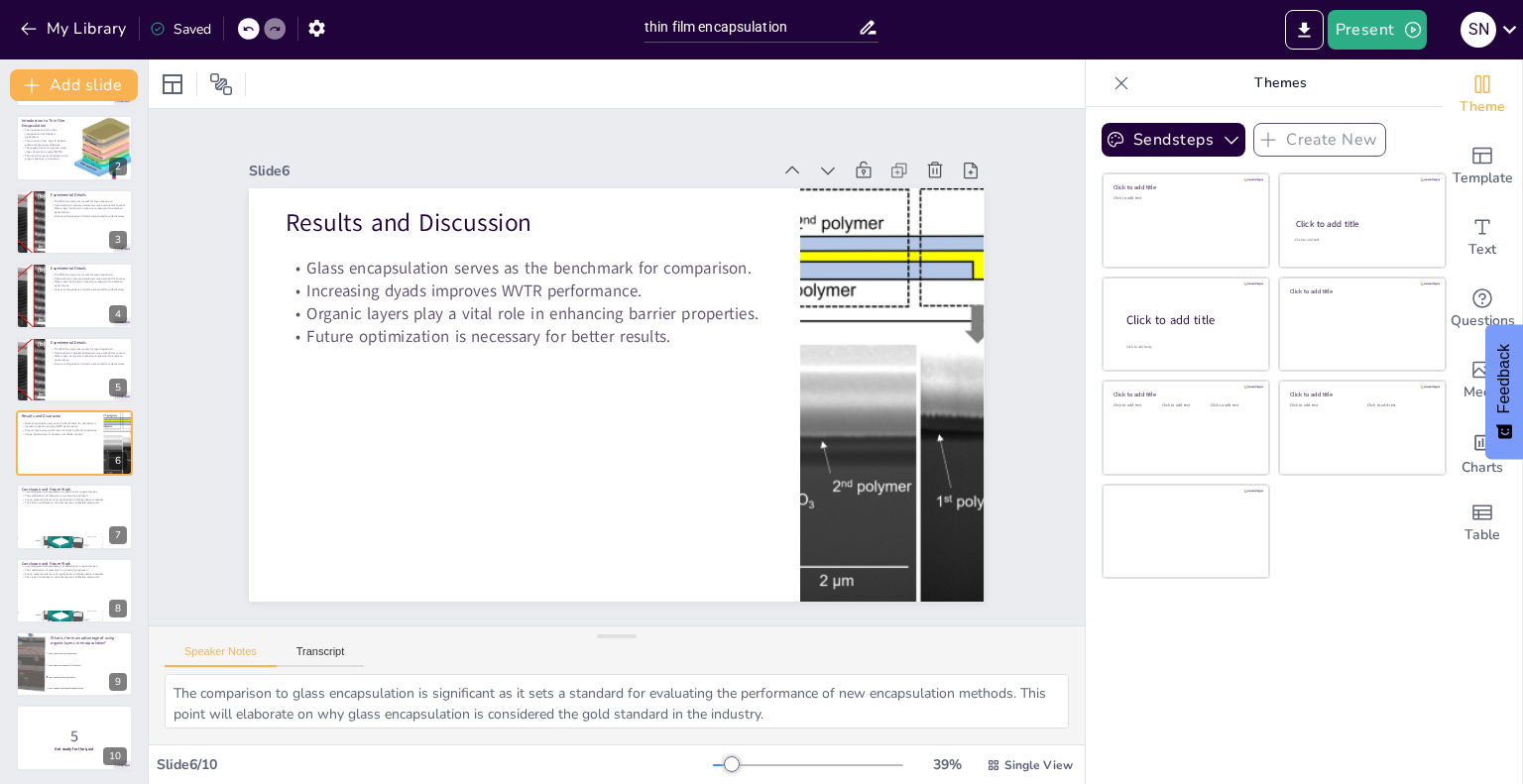 click 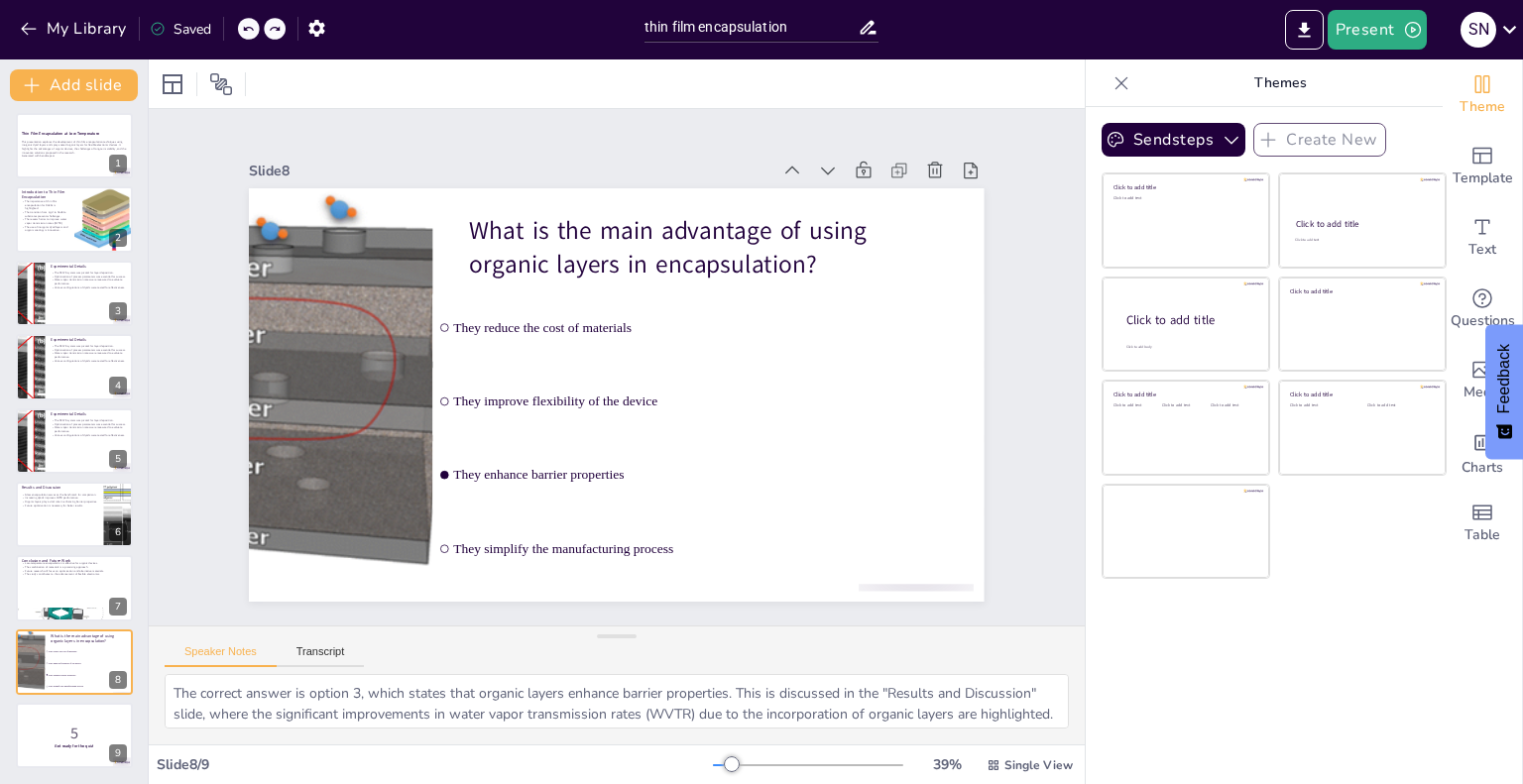 scroll, scrollTop: 4, scrollLeft: 0, axis: vertical 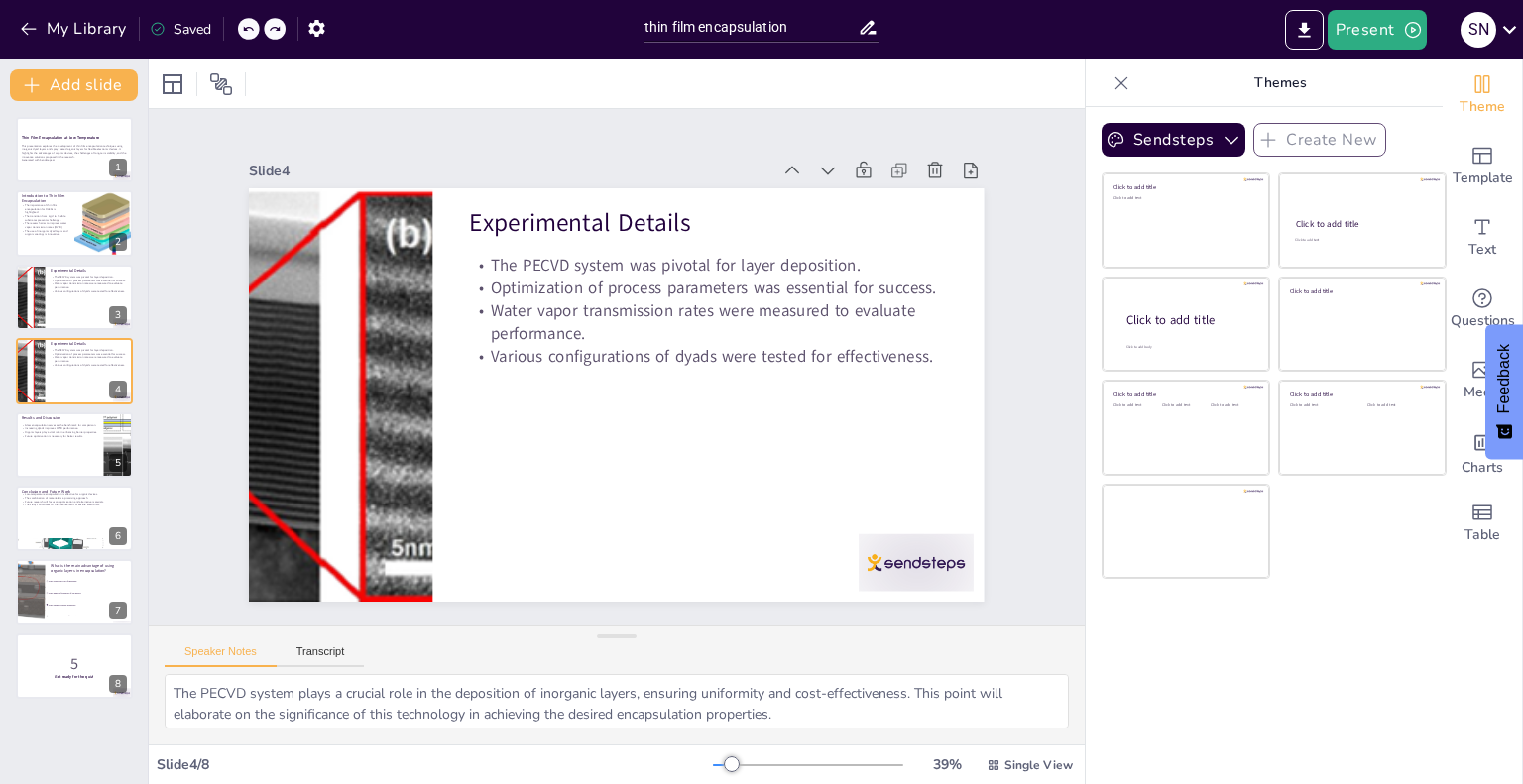 click on "My Library Saved" at bounding box center [168, 28] 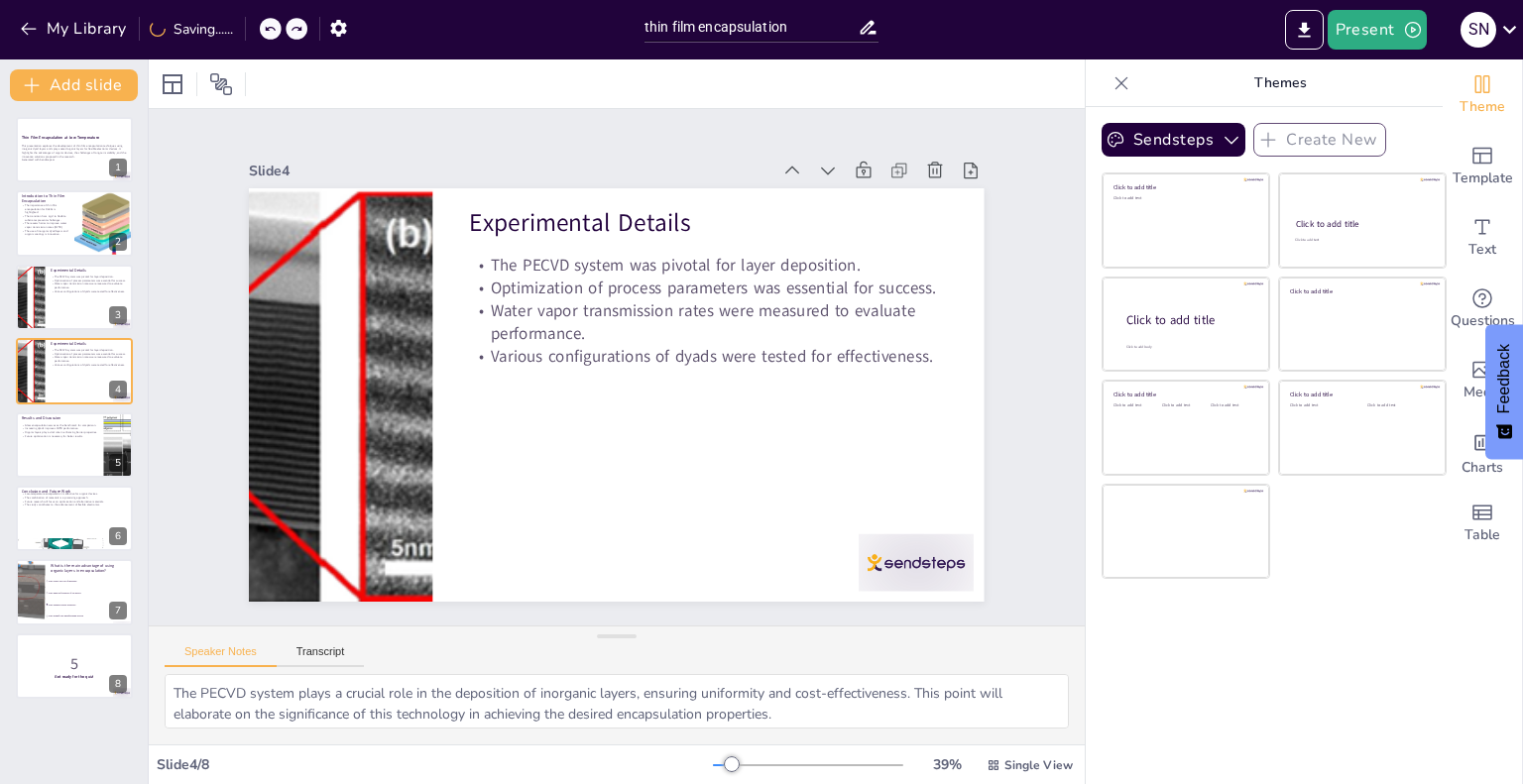 click on "My Library Saving......" at bounding box center (178, 28) 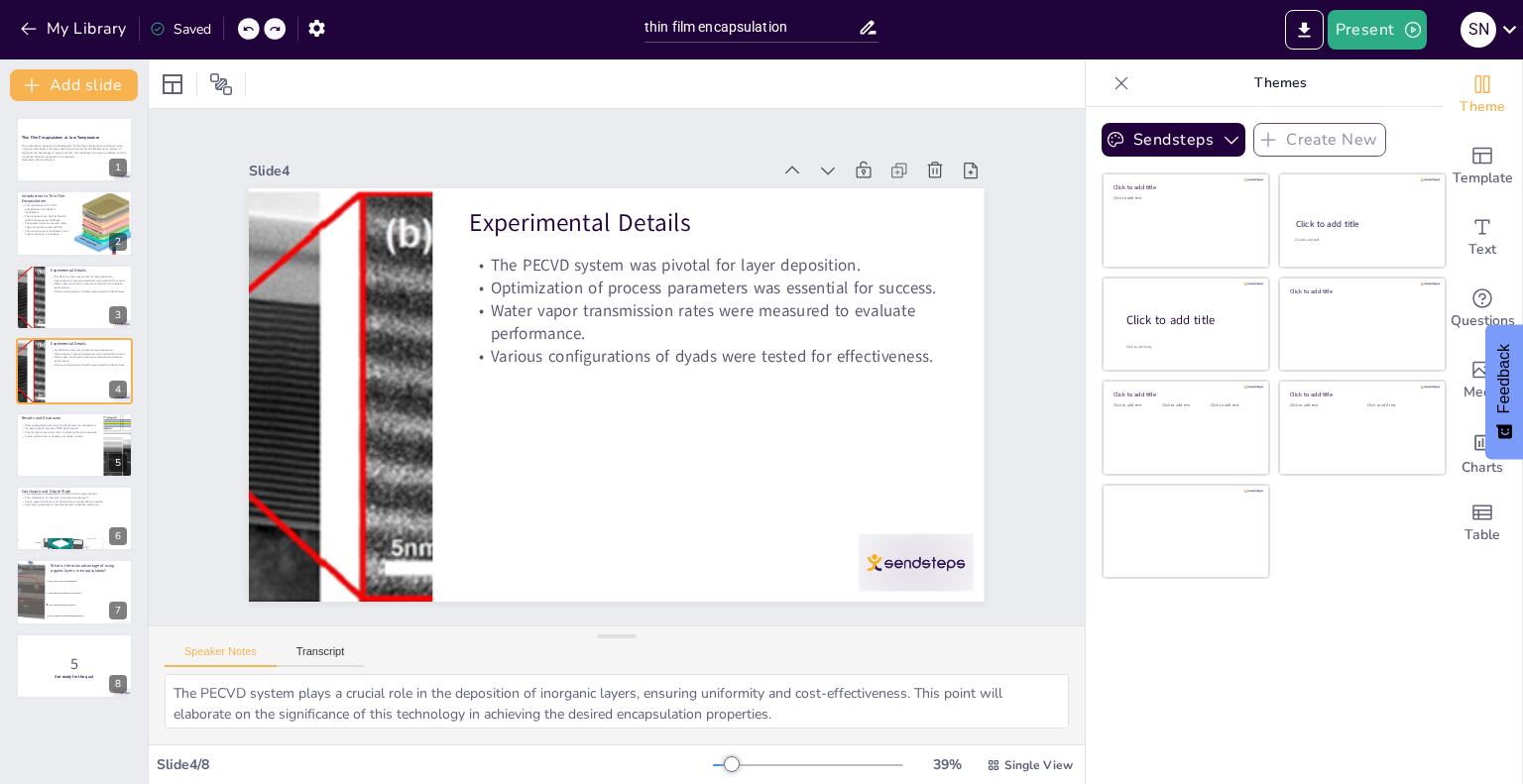 checkbox on "true" 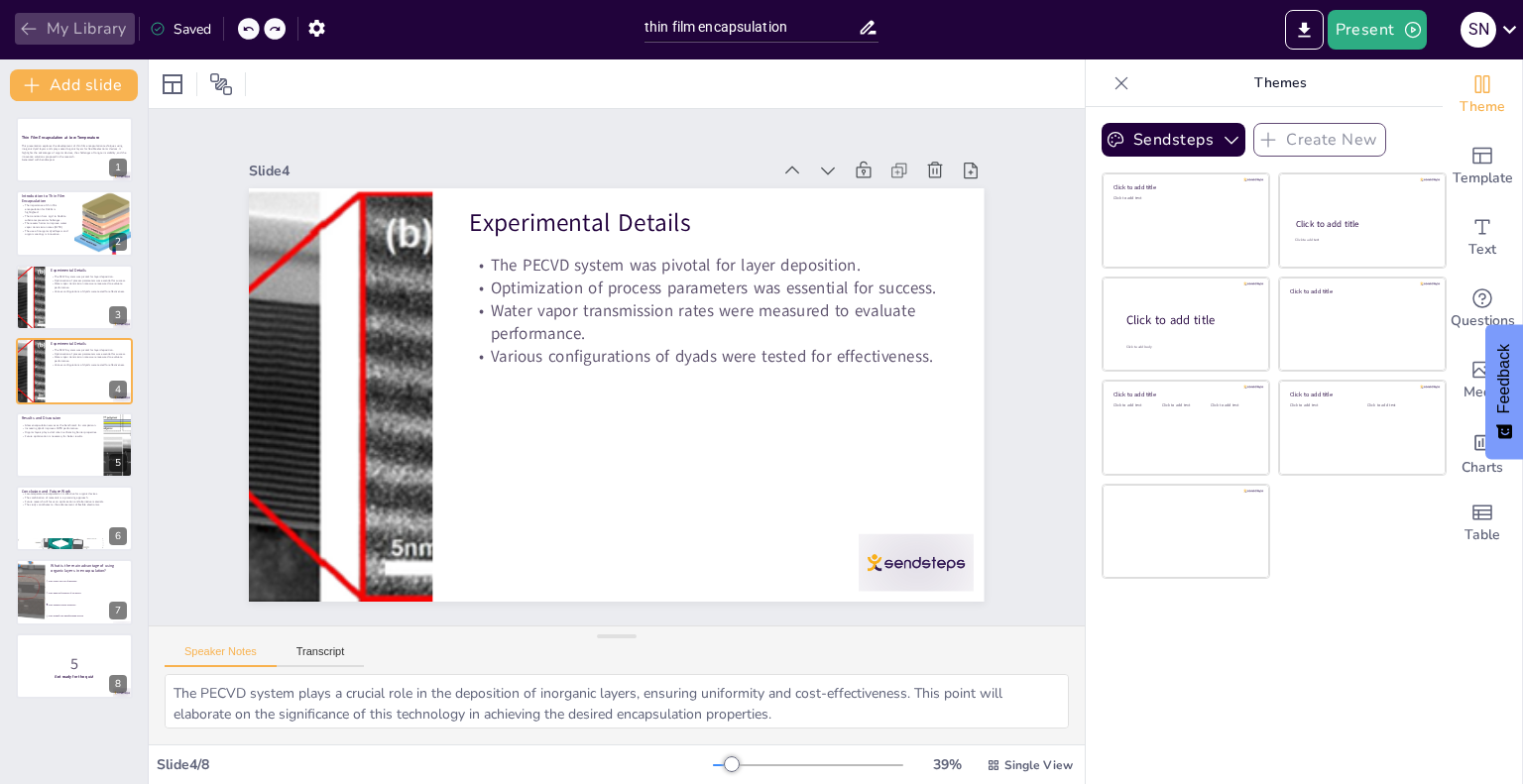 click 